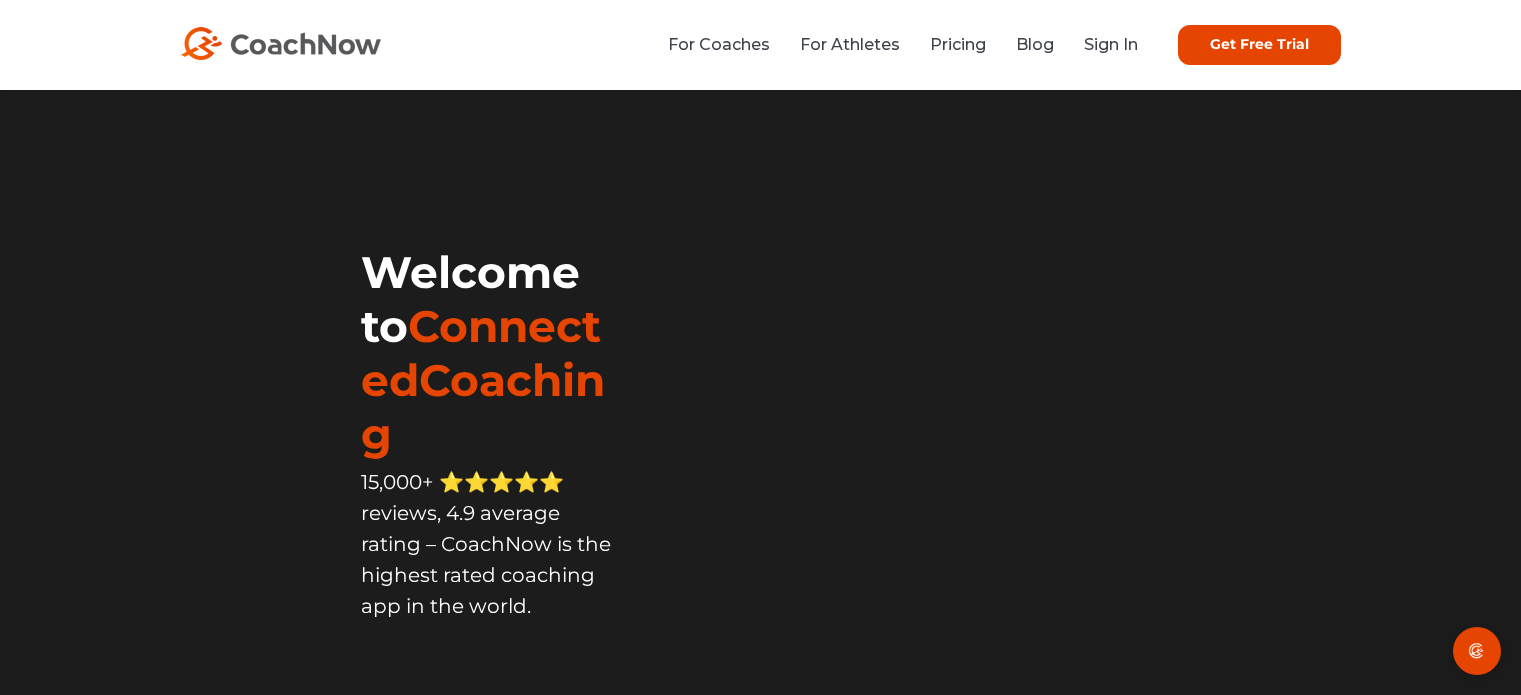 scroll, scrollTop: 0, scrollLeft: 0, axis: both 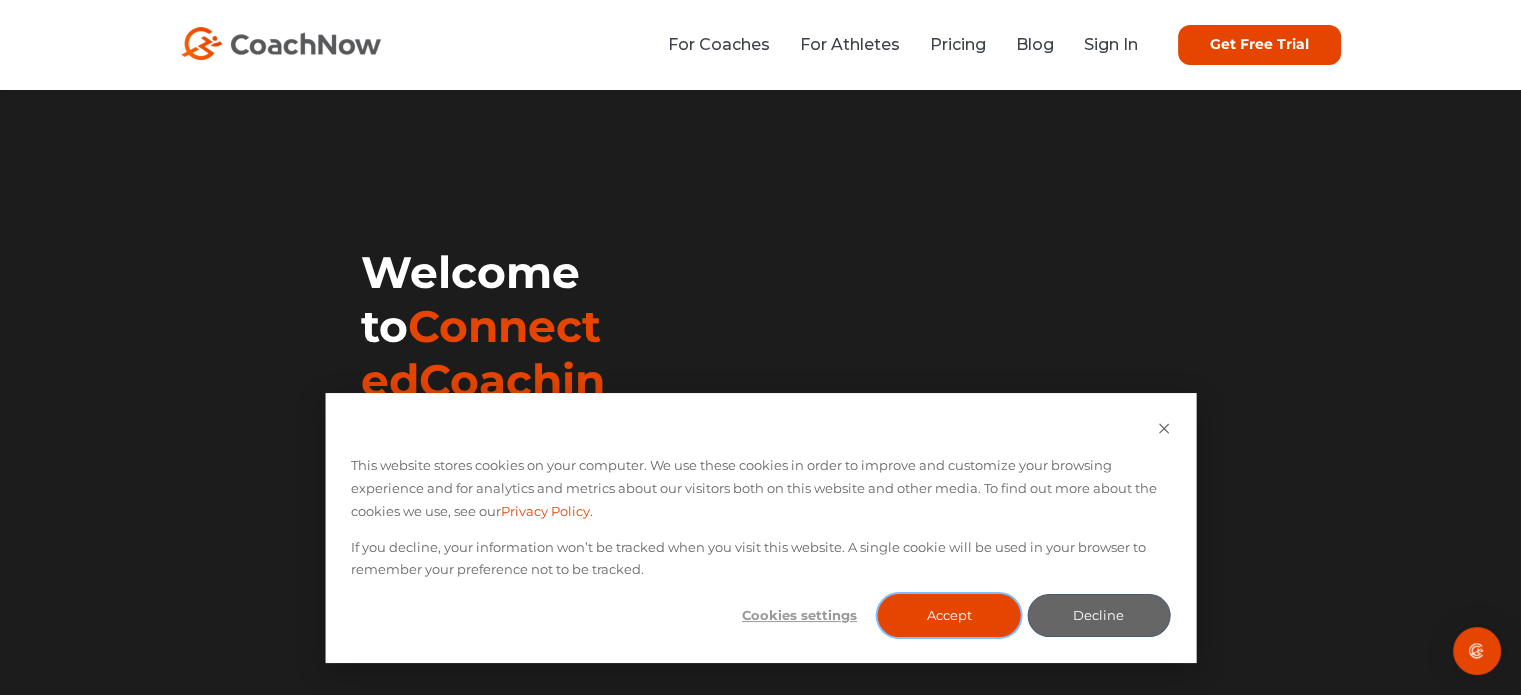 click on "Accept" at bounding box center [949, 615] 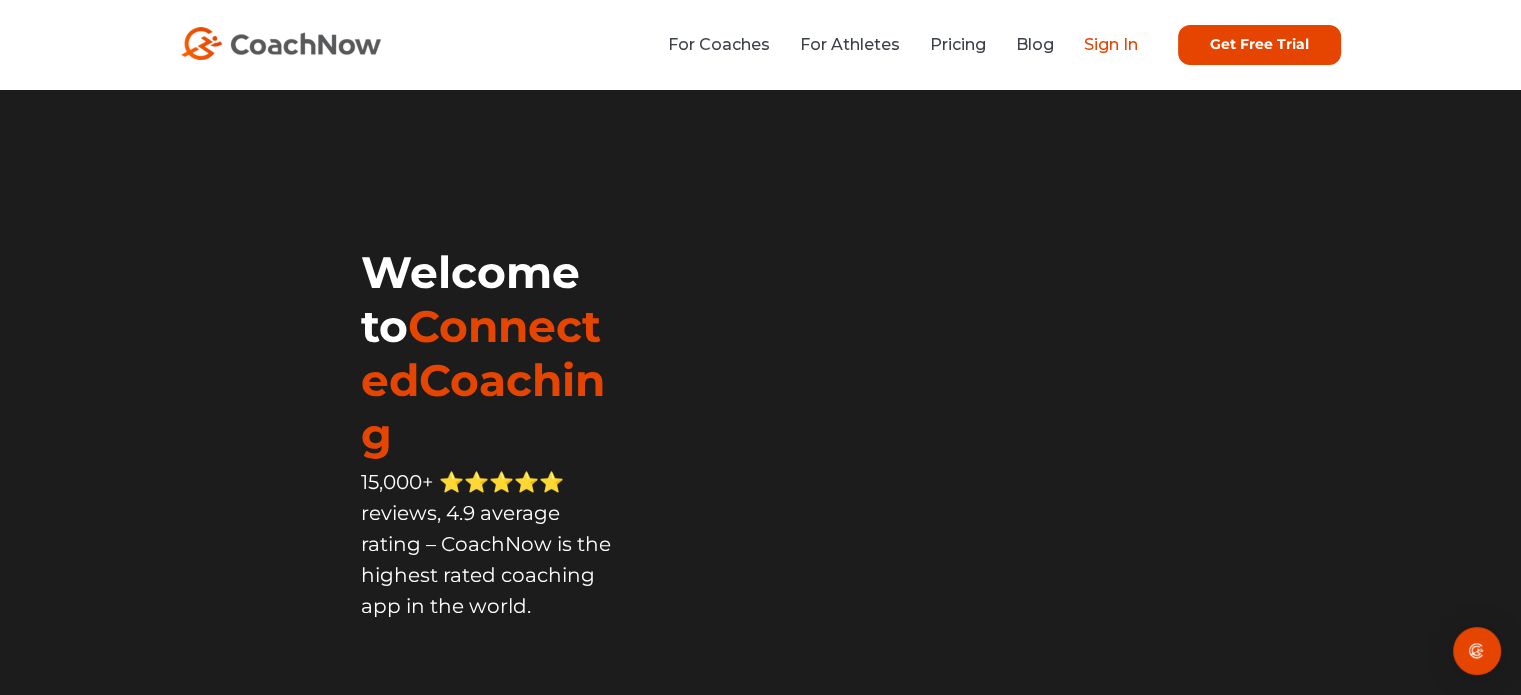 click on "Sign In" at bounding box center [1111, 44] 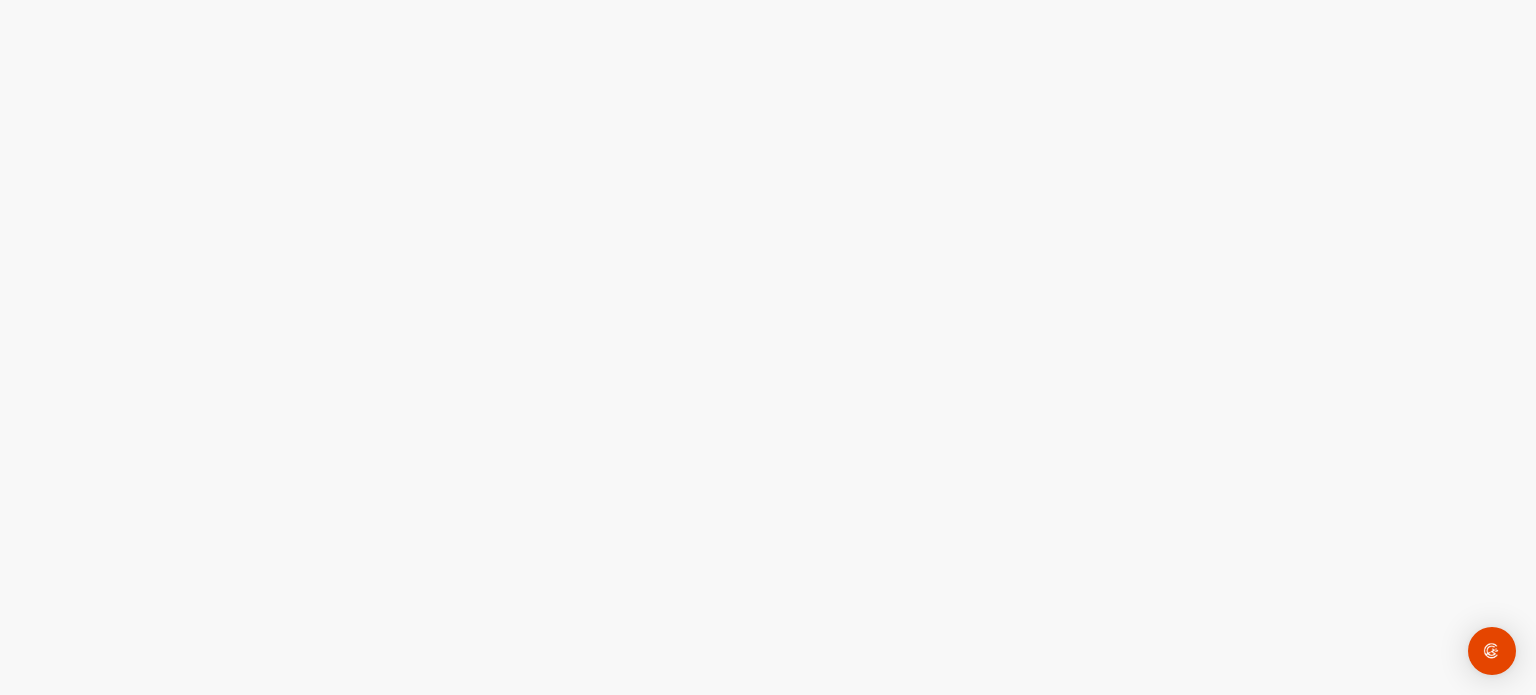 scroll, scrollTop: 0, scrollLeft: 0, axis: both 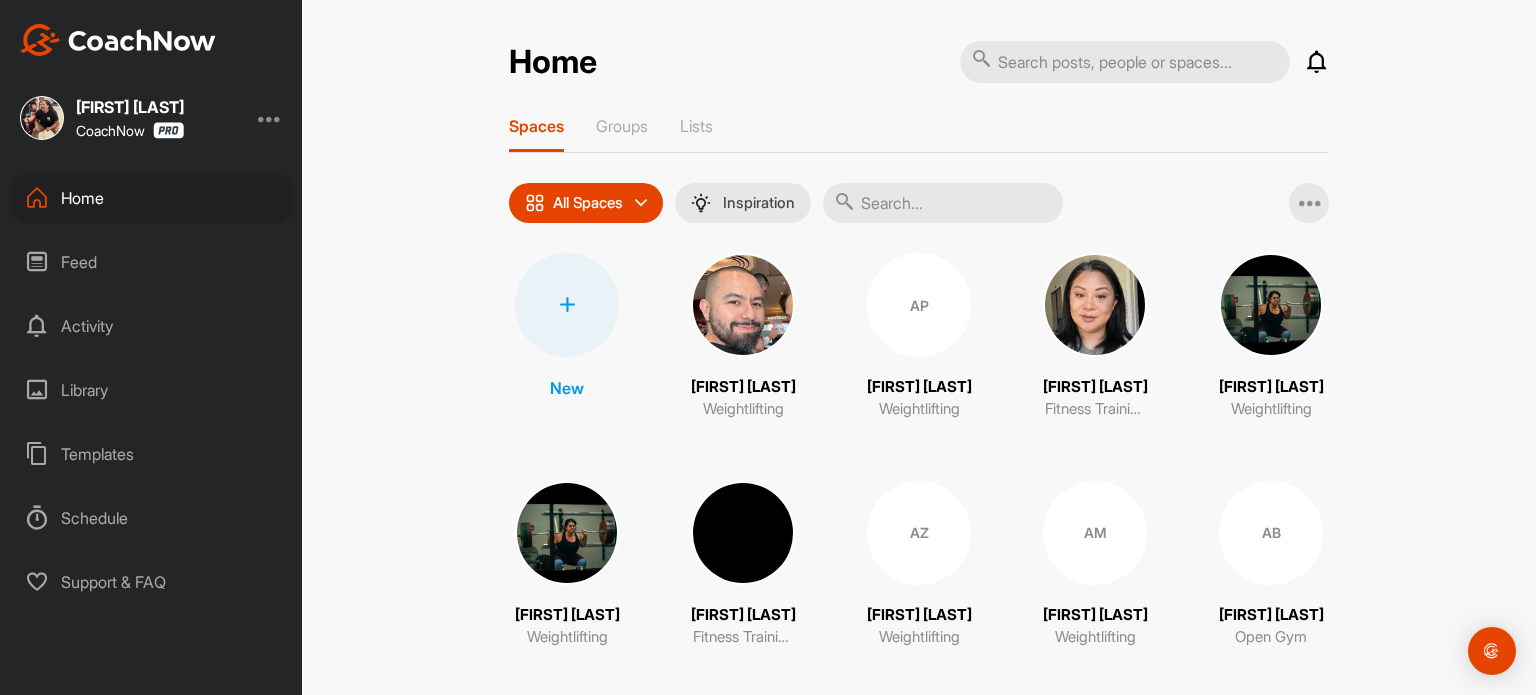 click at bounding box center [943, 203] 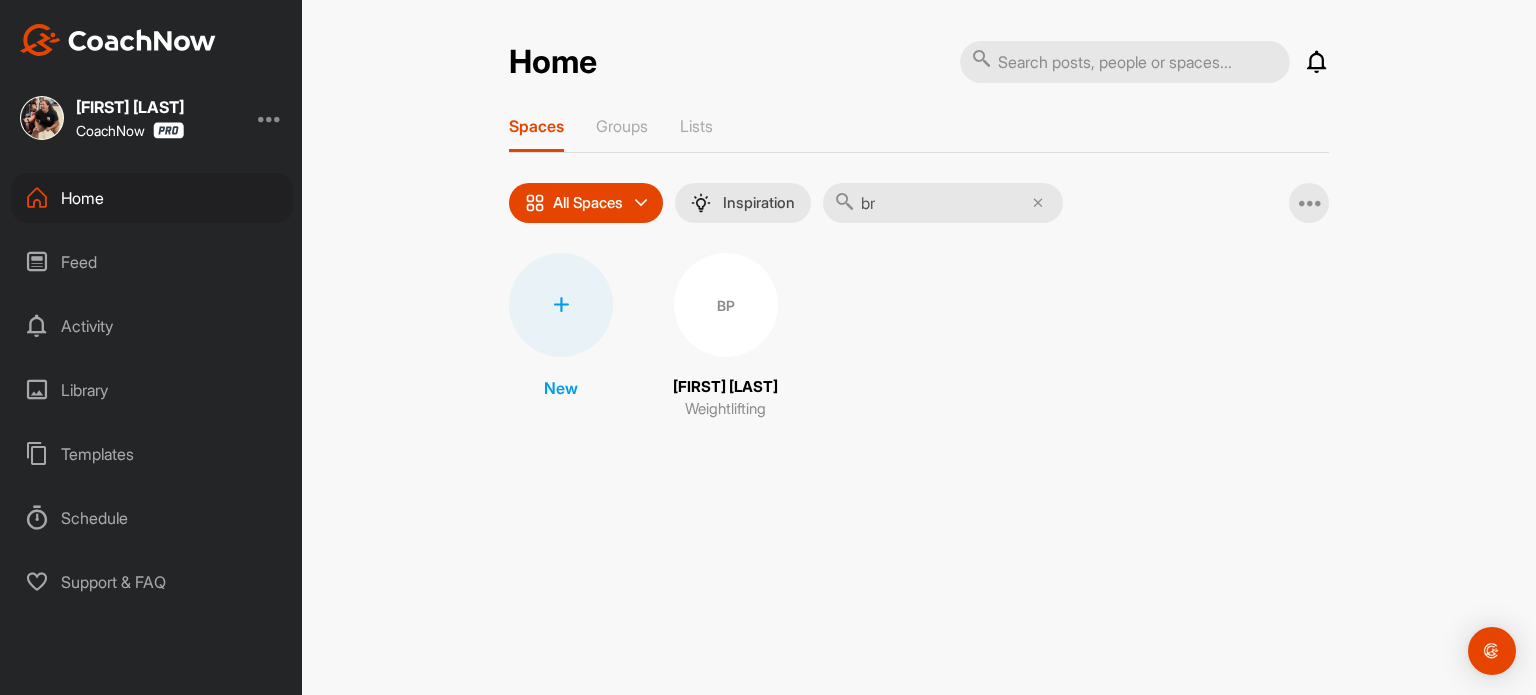 type on "b" 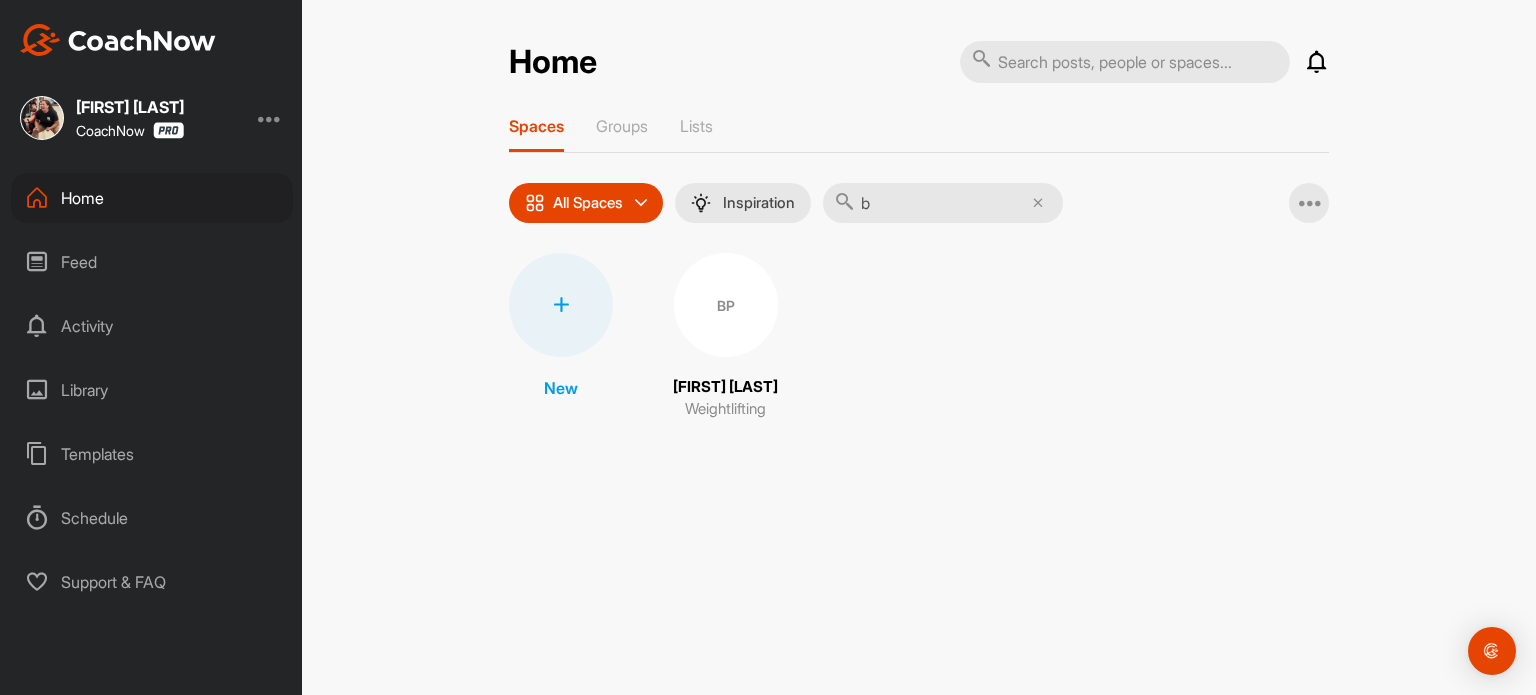 type 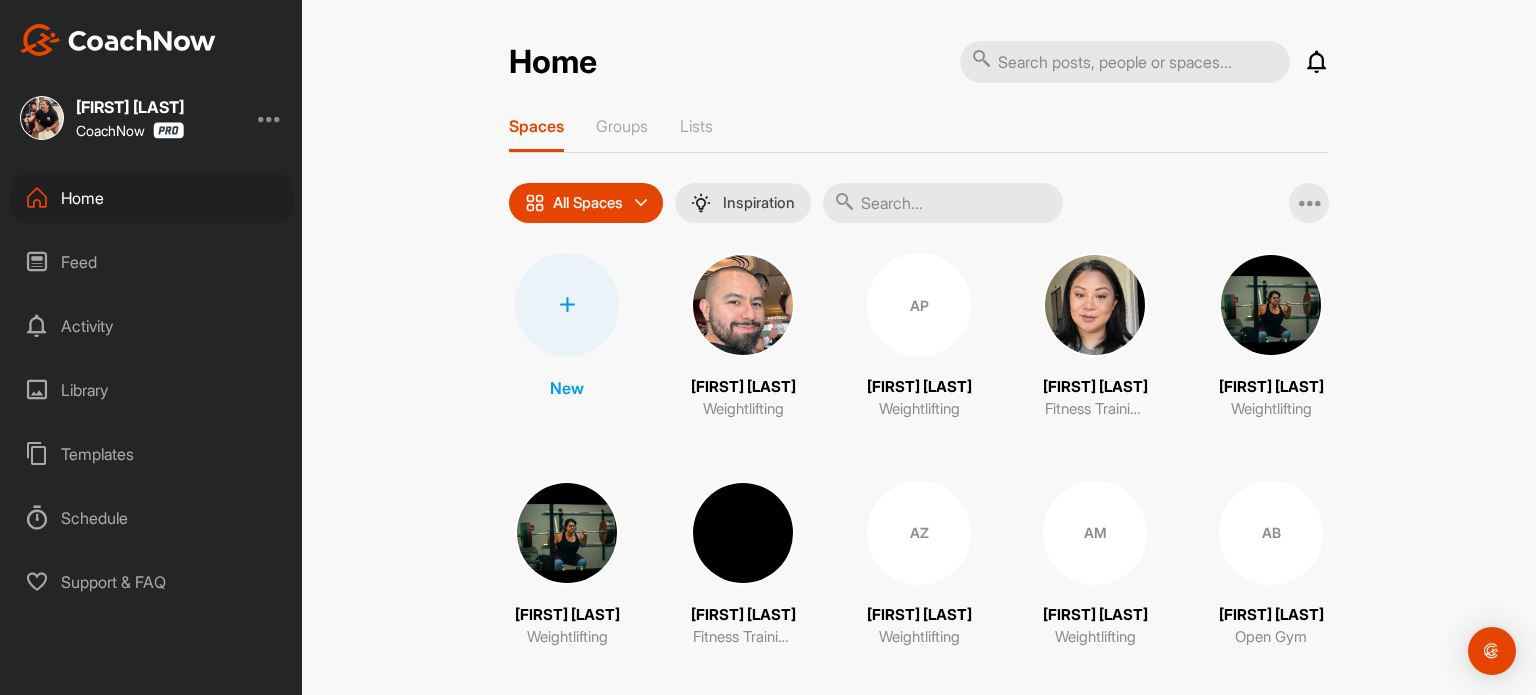 click at bounding box center [567, 305] 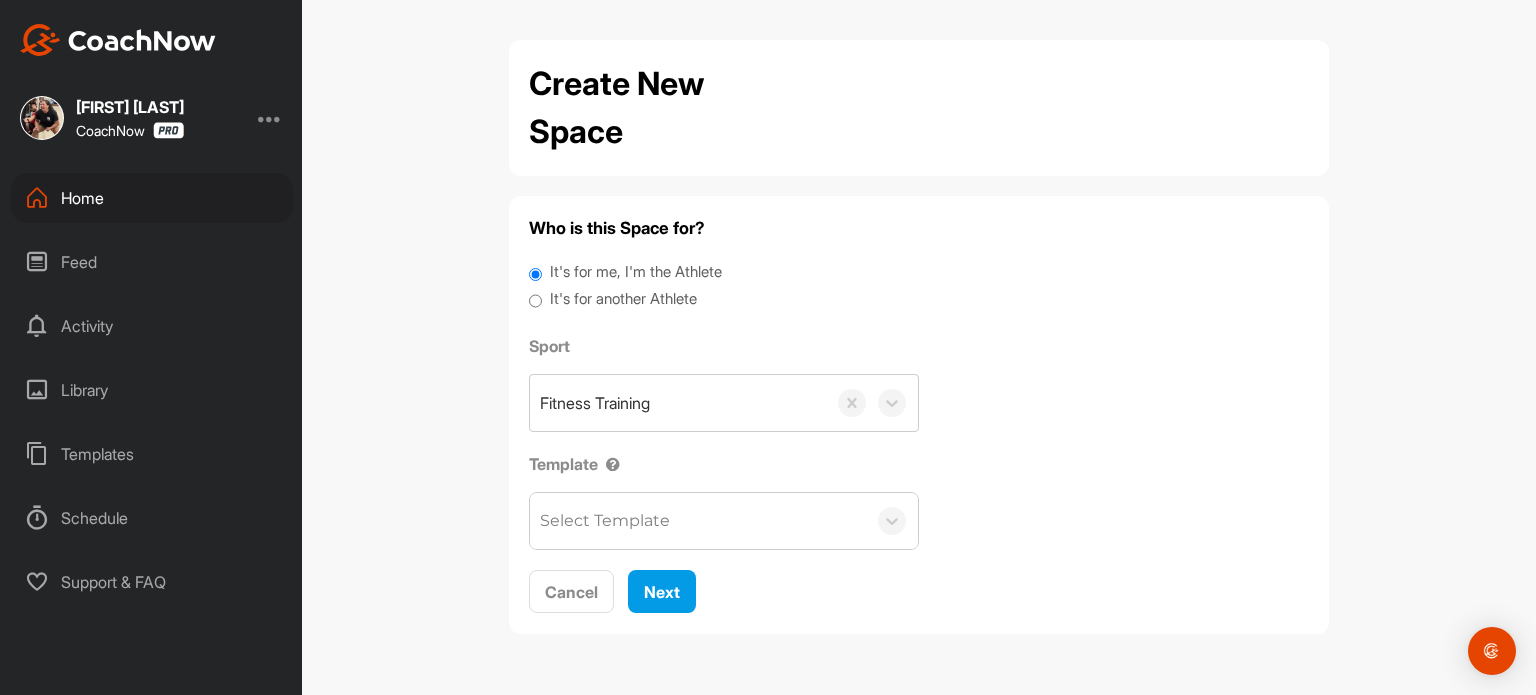 click on "It's for another Athlete" at bounding box center [623, 299] 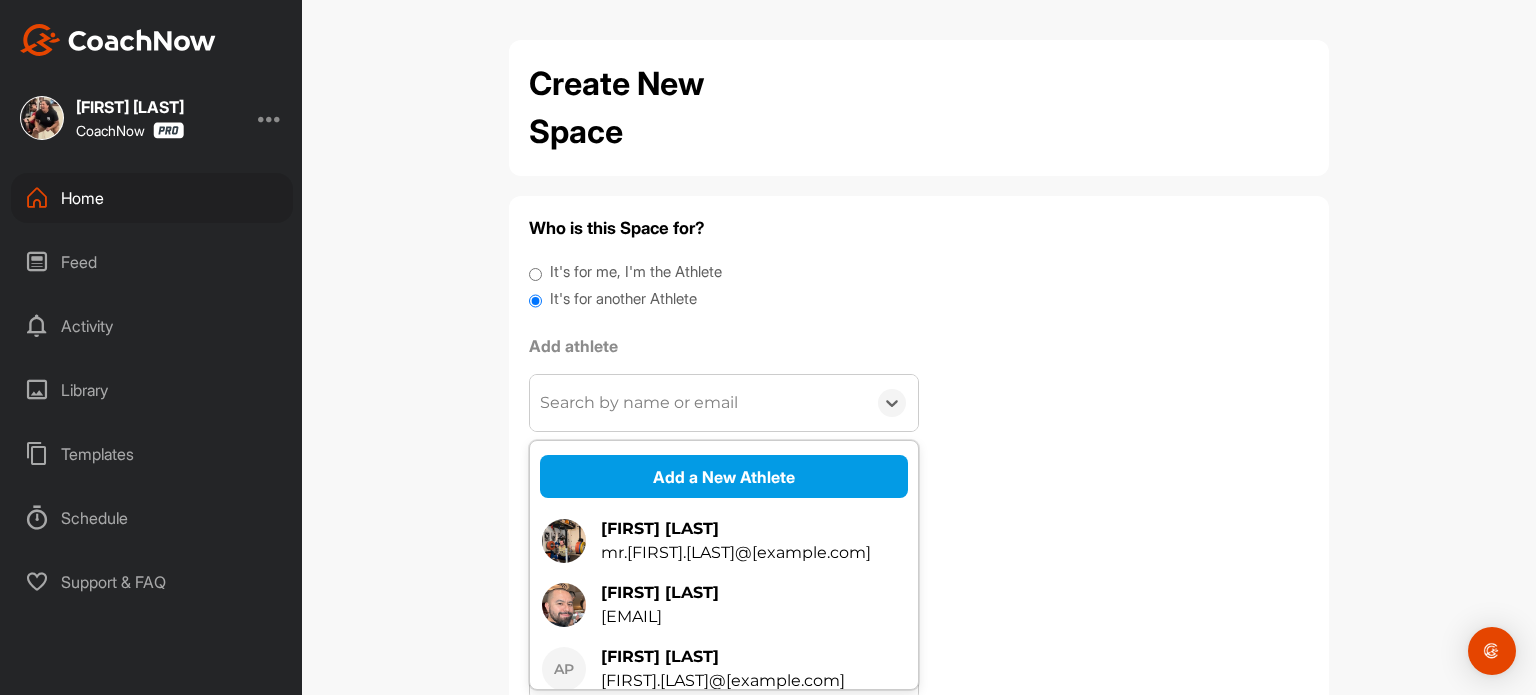 click on "Add a New Athlete" at bounding box center [724, 477] 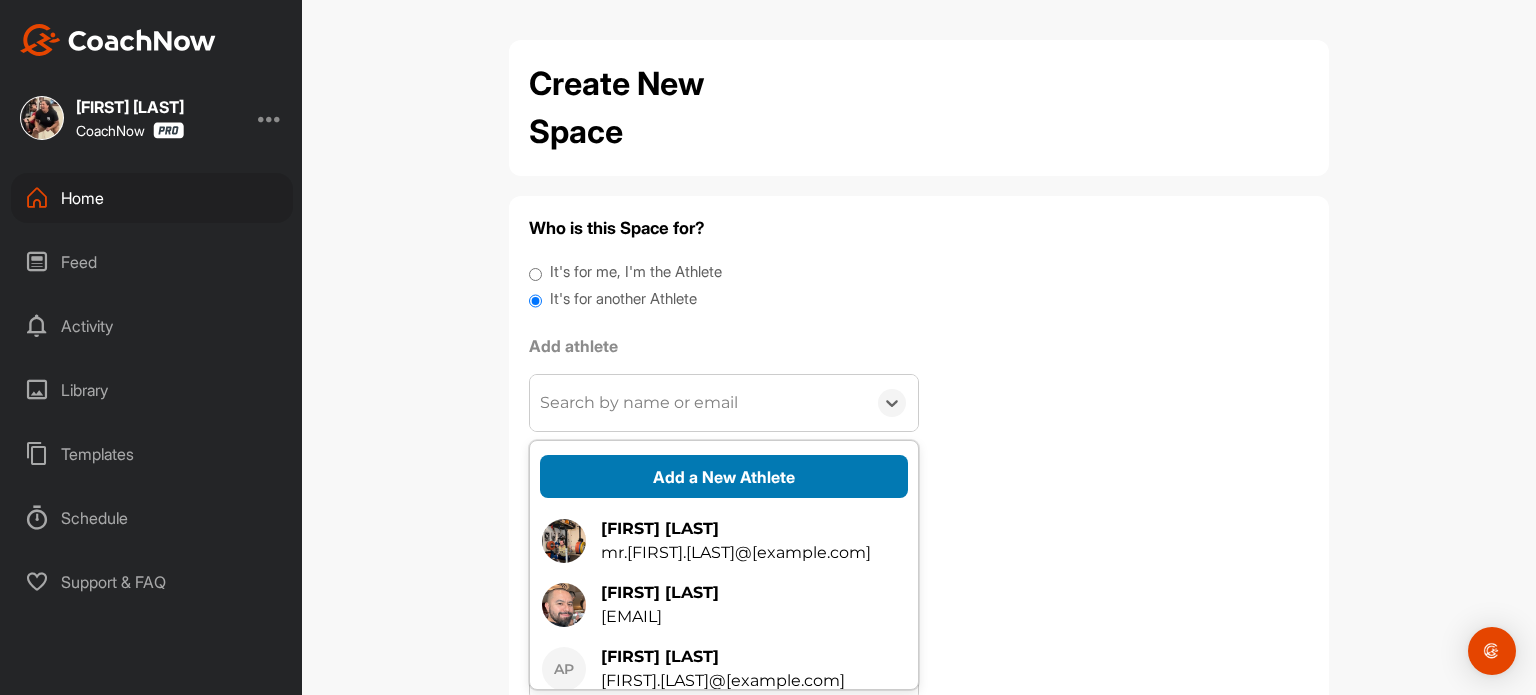 click on "Add a New Athlete" at bounding box center [724, 476] 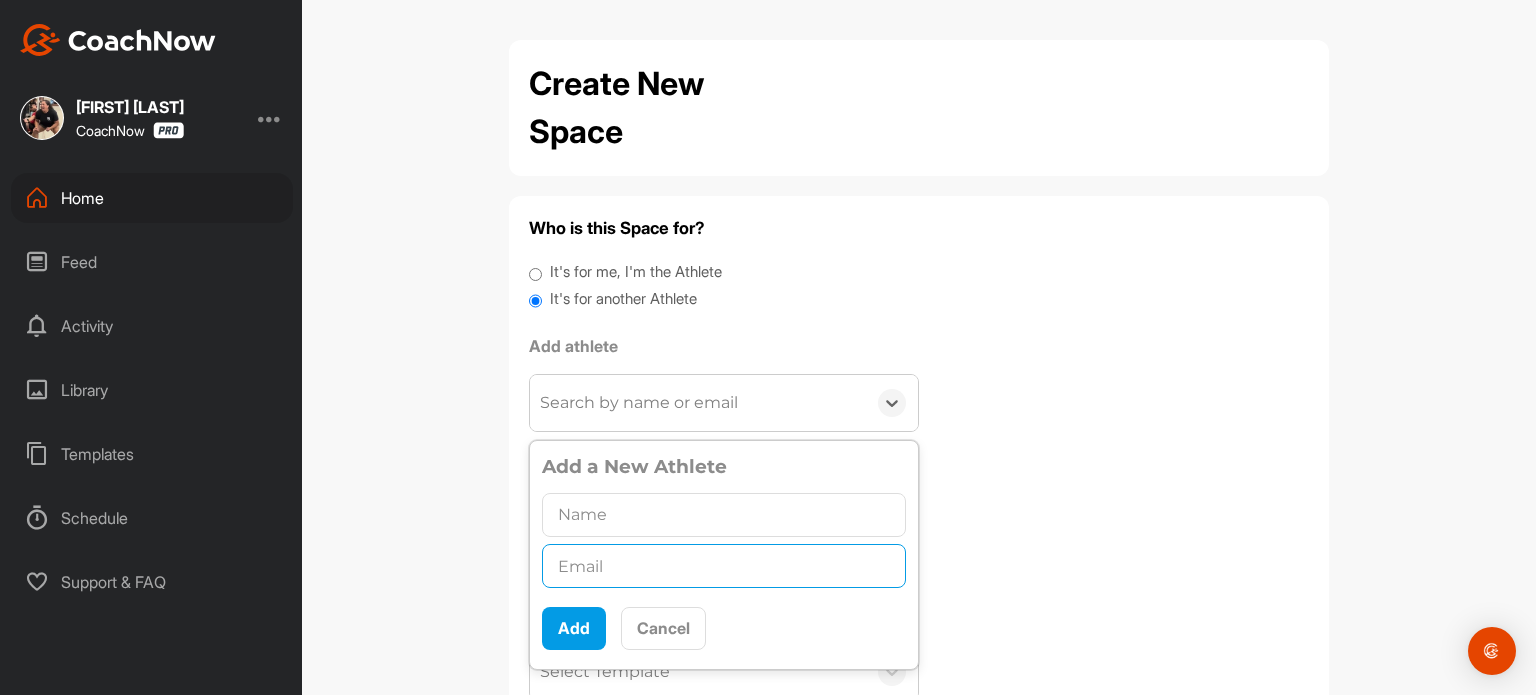 click at bounding box center (724, 566) 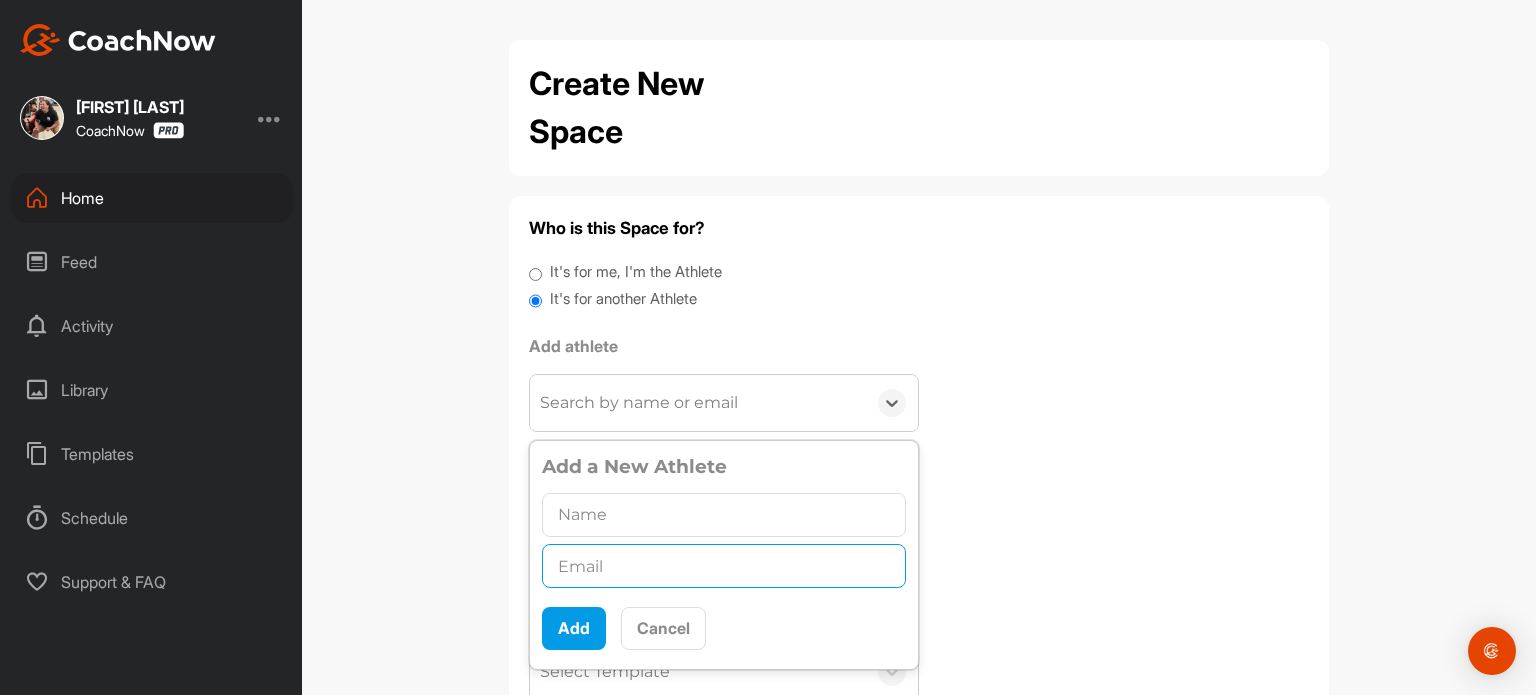 type on "https://coachapp.trainheroic.com/athlete/invite/2082467/2025/8" 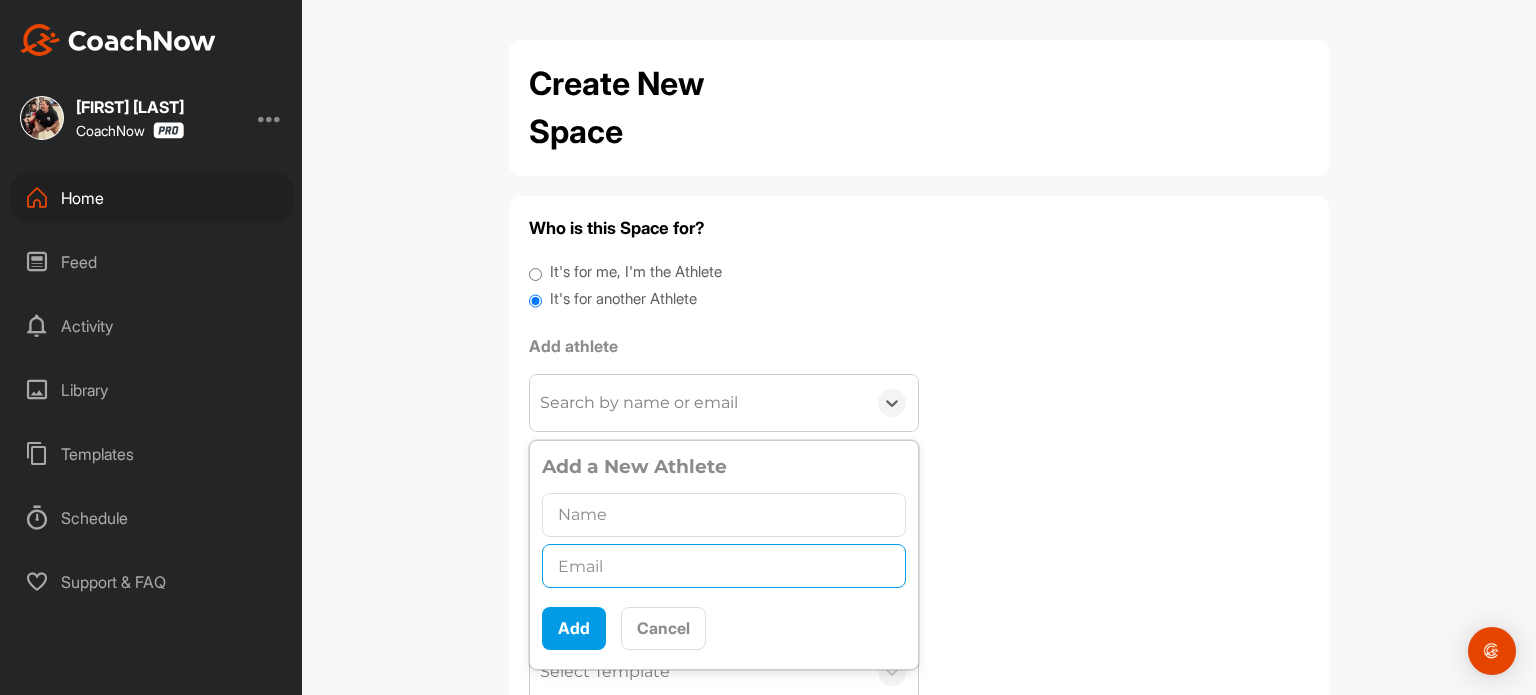 click at bounding box center (724, 566) 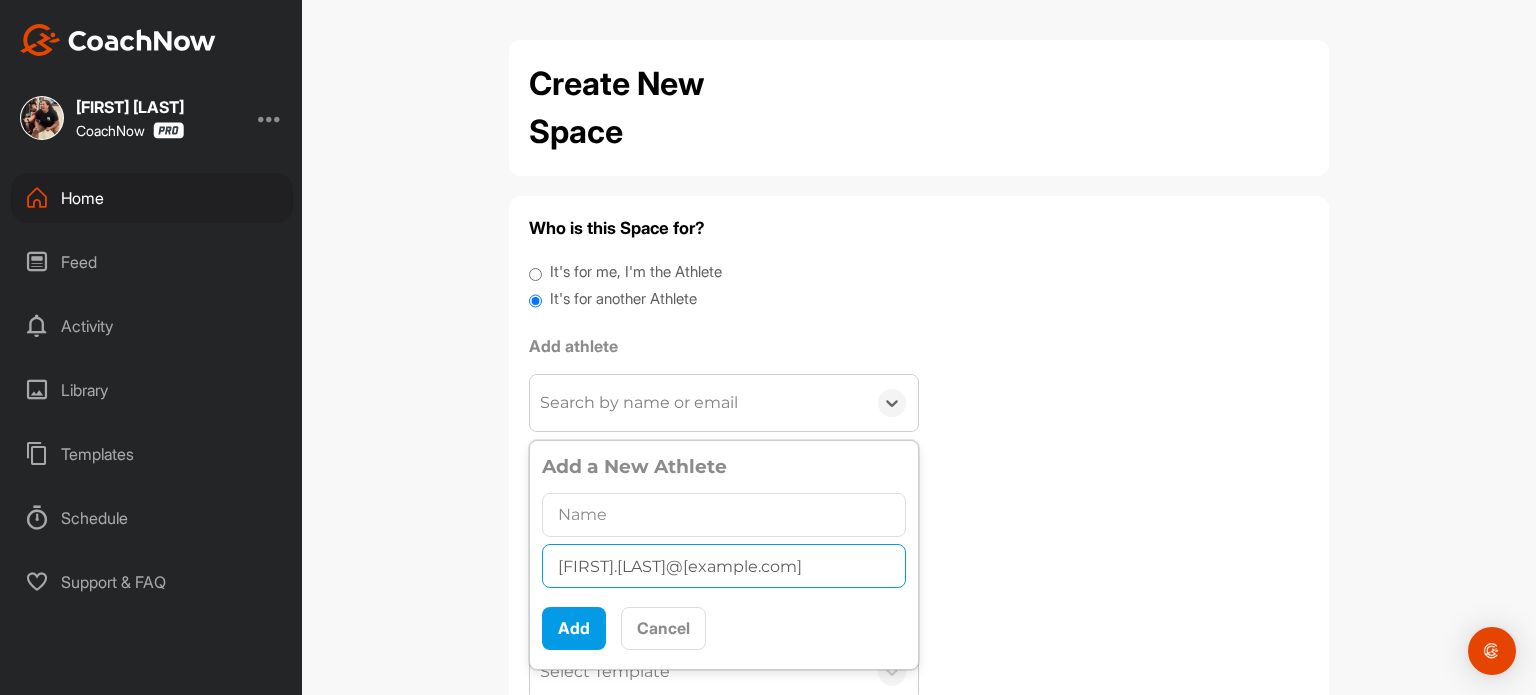 type on "[FIRST].[LAST]@[example.com]" 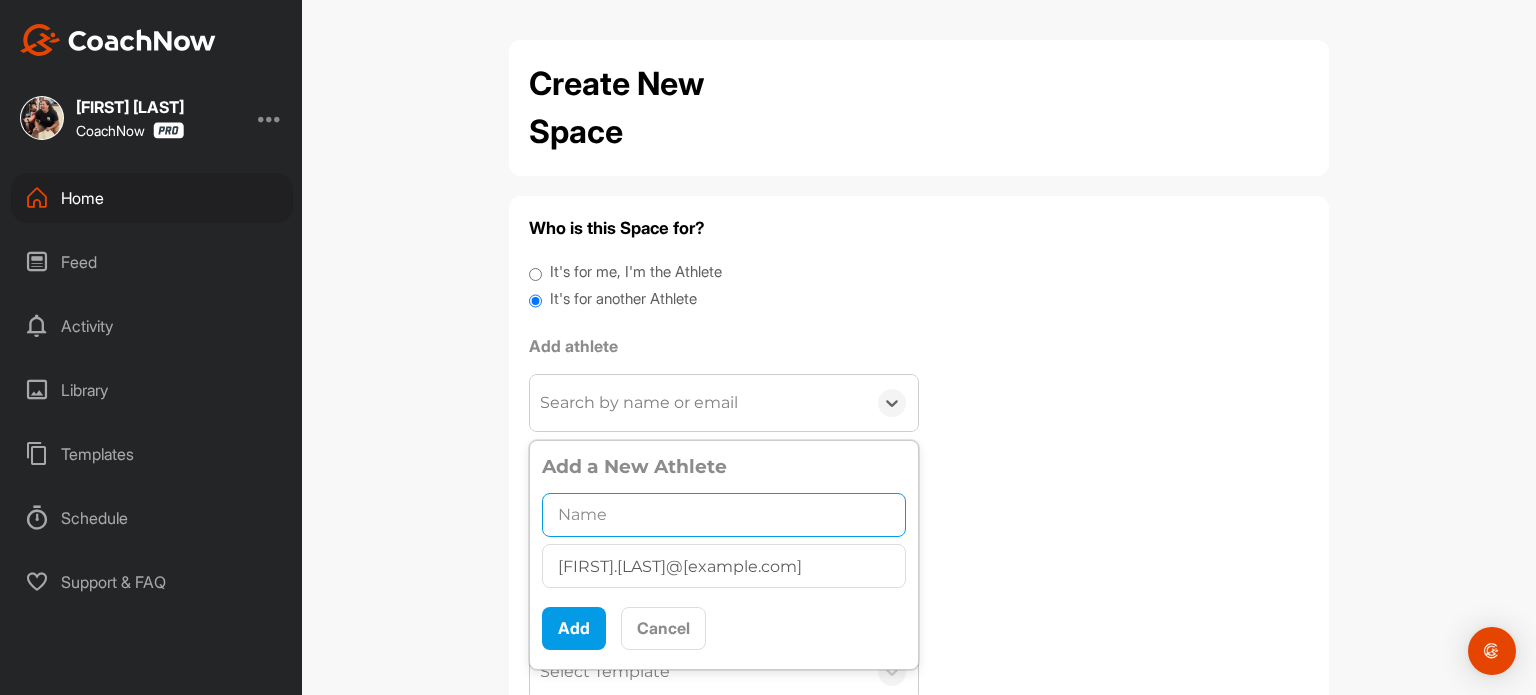 click at bounding box center (724, 515) 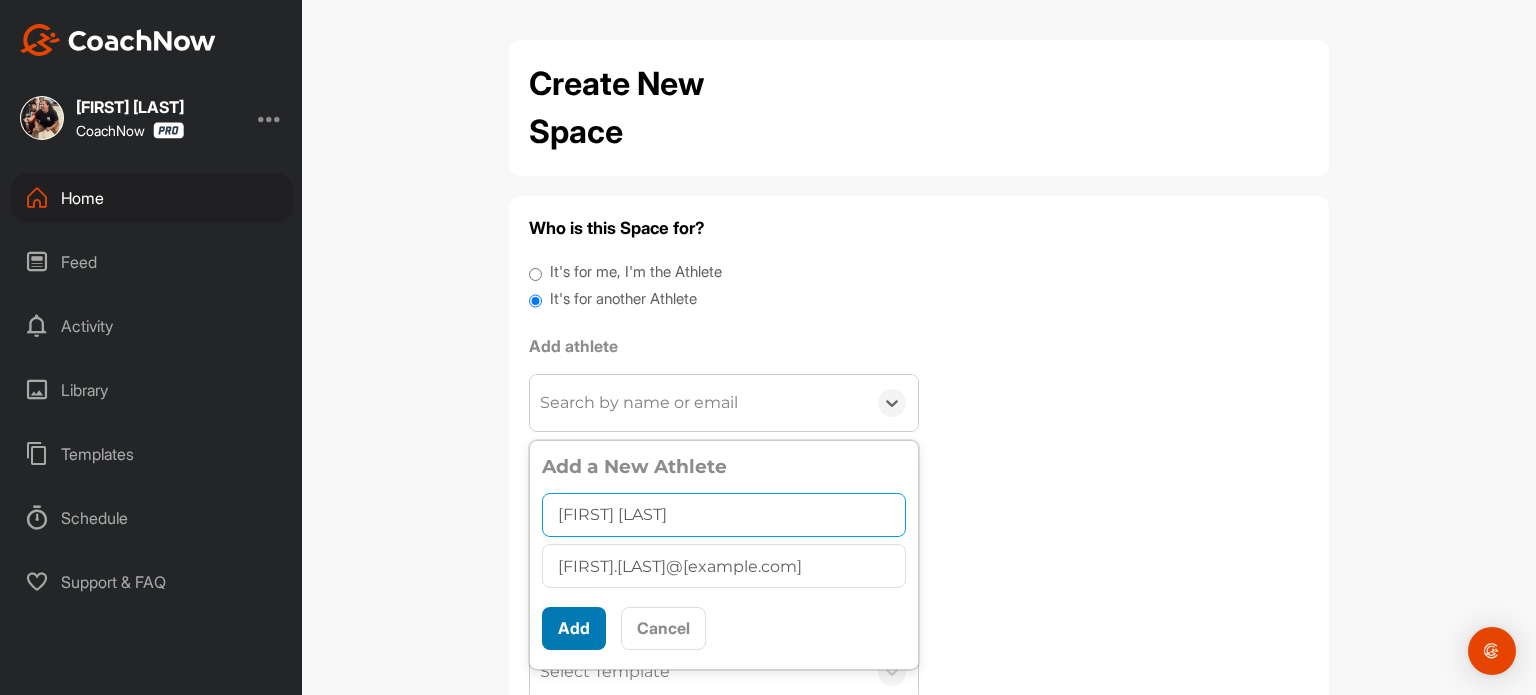type on "[FIRST] [LAST]" 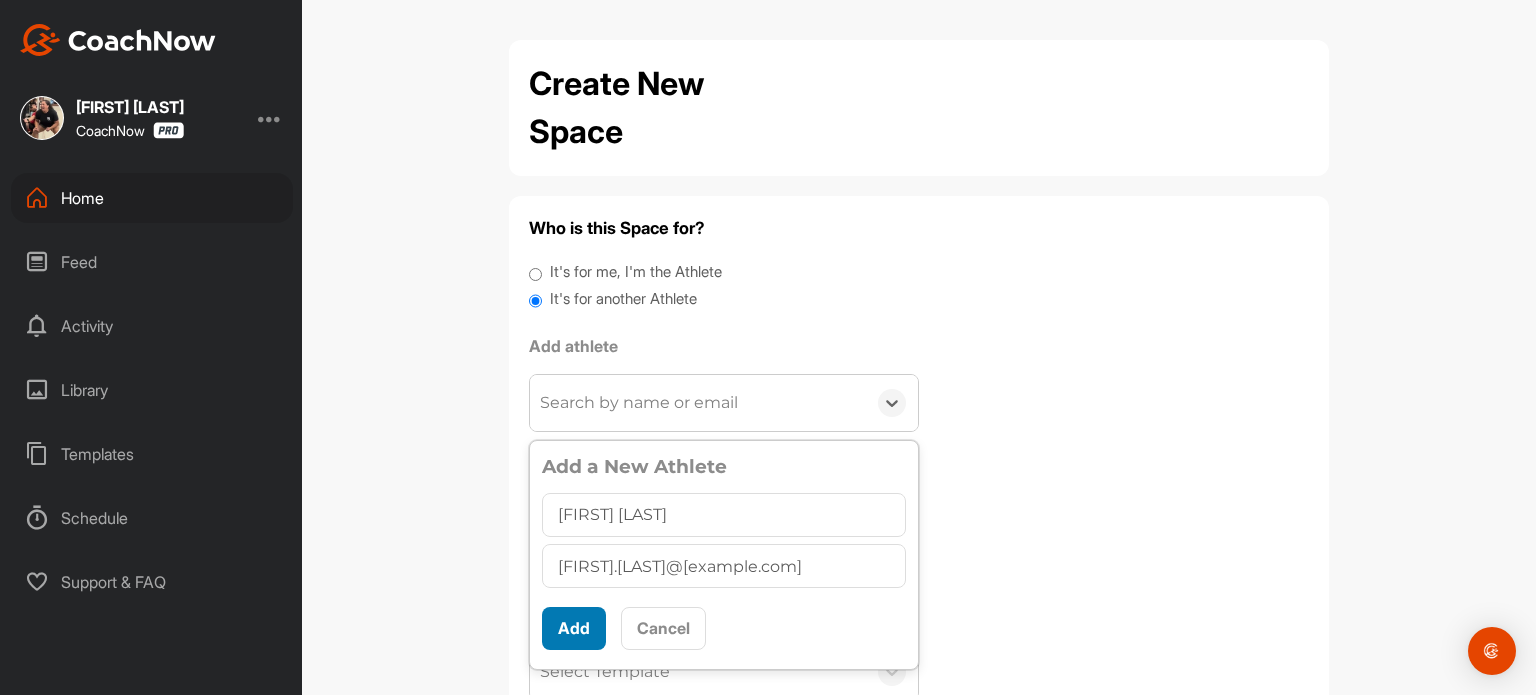 scroll, scrollTop: 11, scrollLeft: 0, axis: vertical 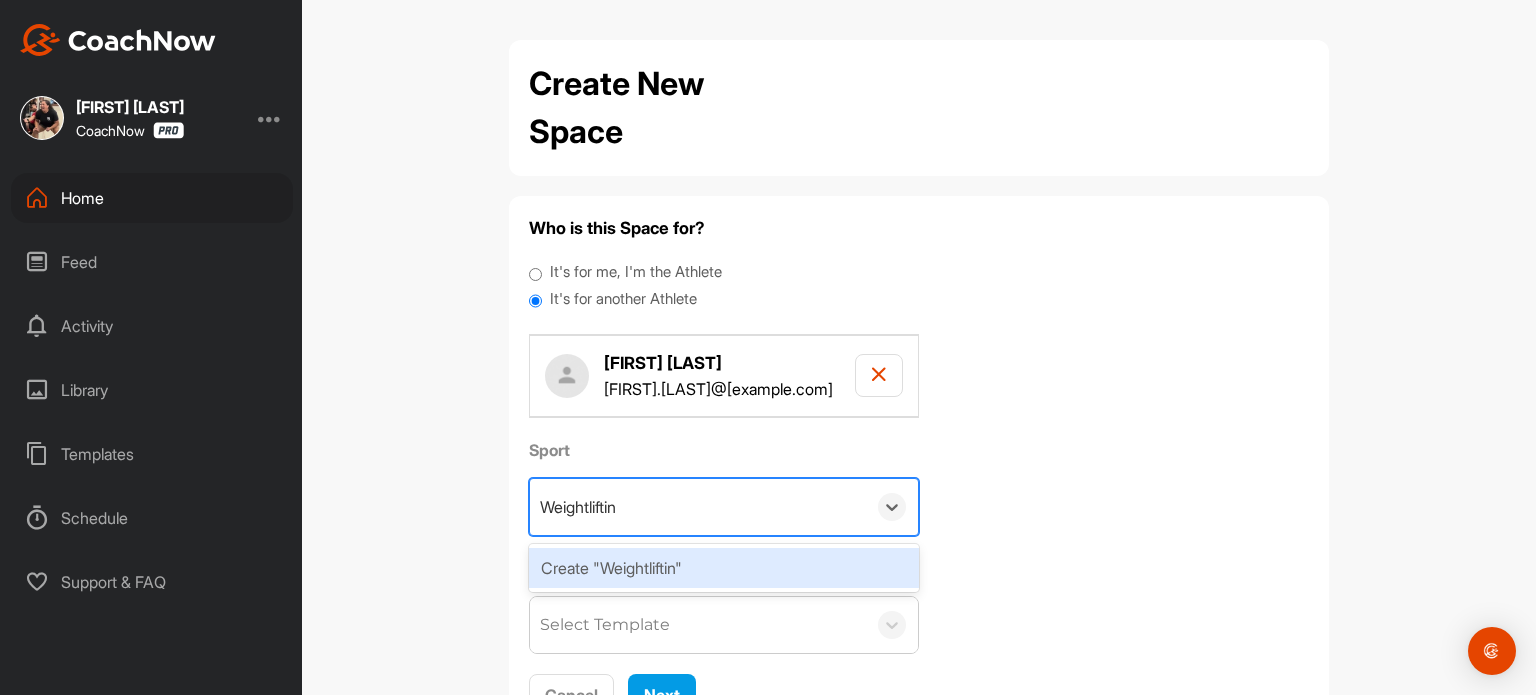 type on "Weightlifting" 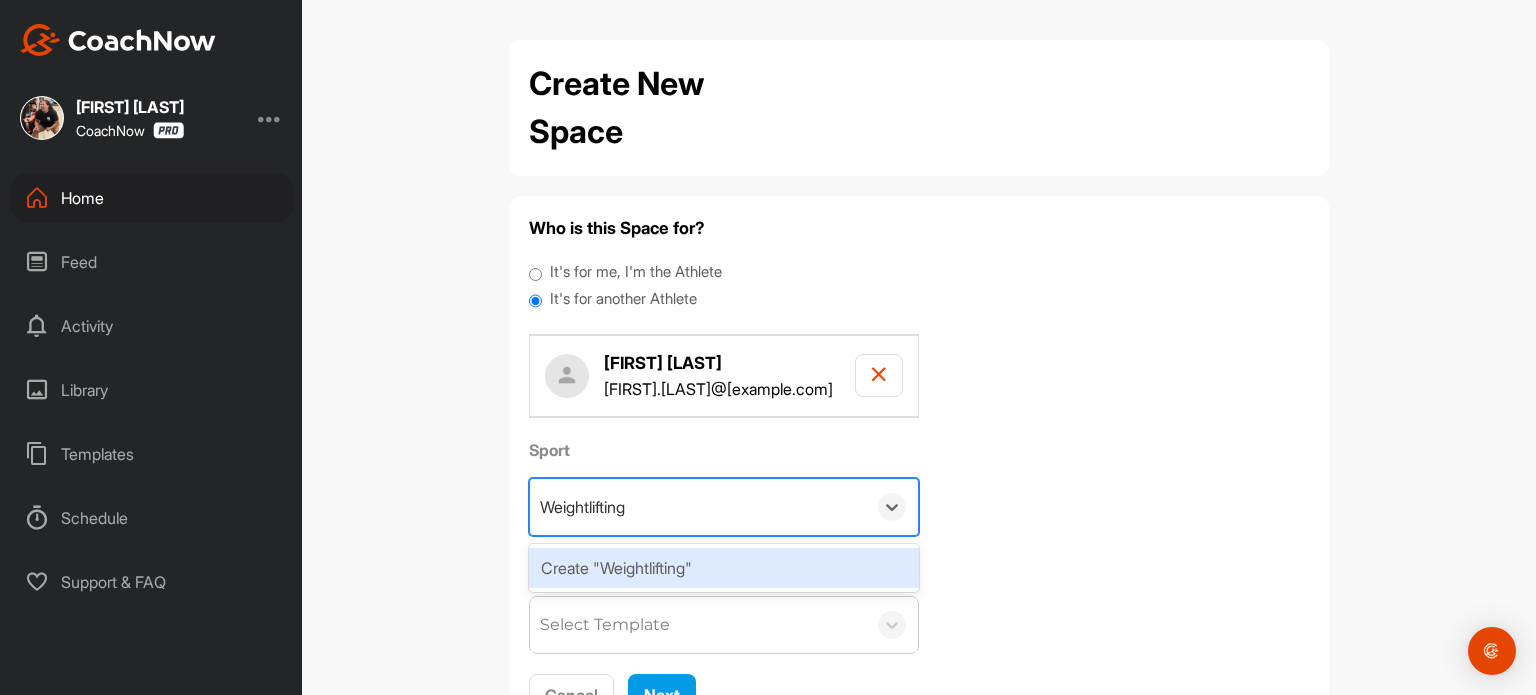 click on "Create "Weightlifting"" at bounding box center (724, 568) 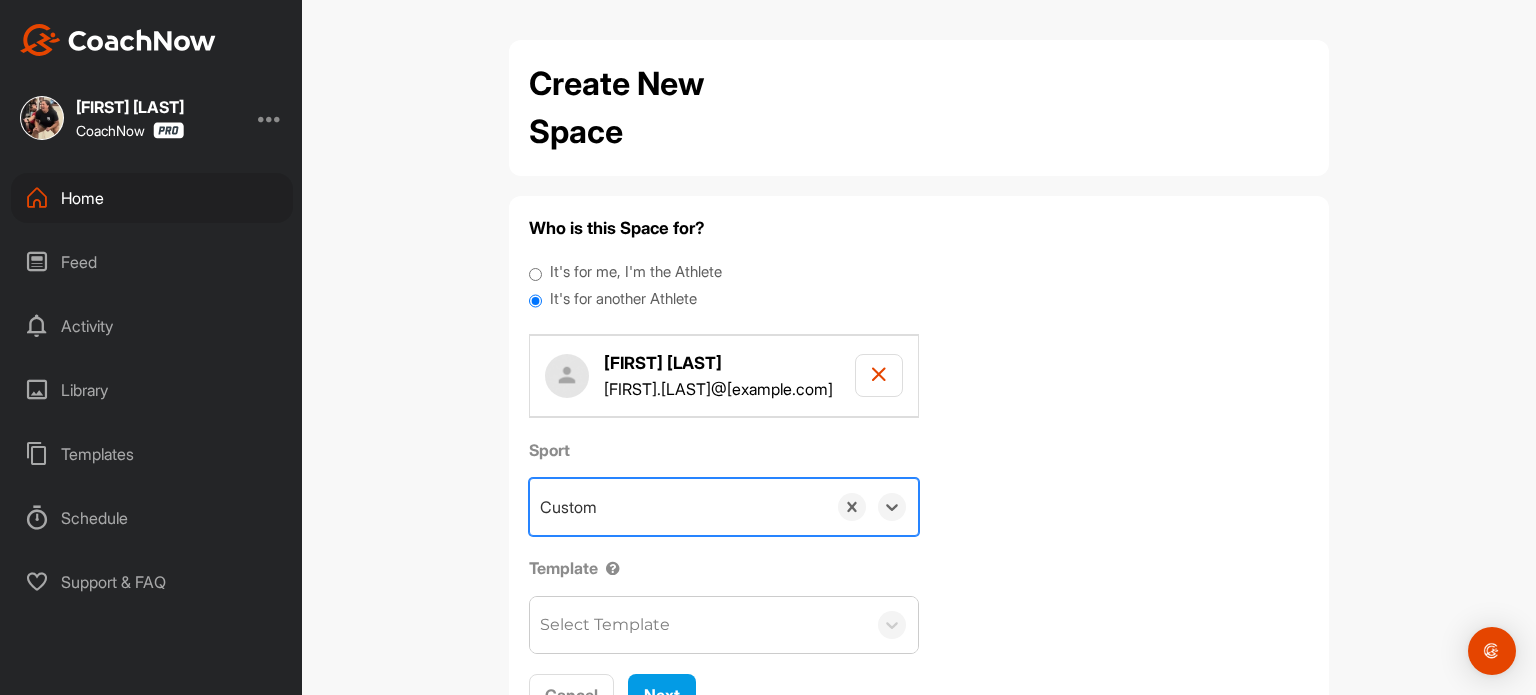 scroll, scrollTop: 86, scrollLeft: 0, axis: vertical 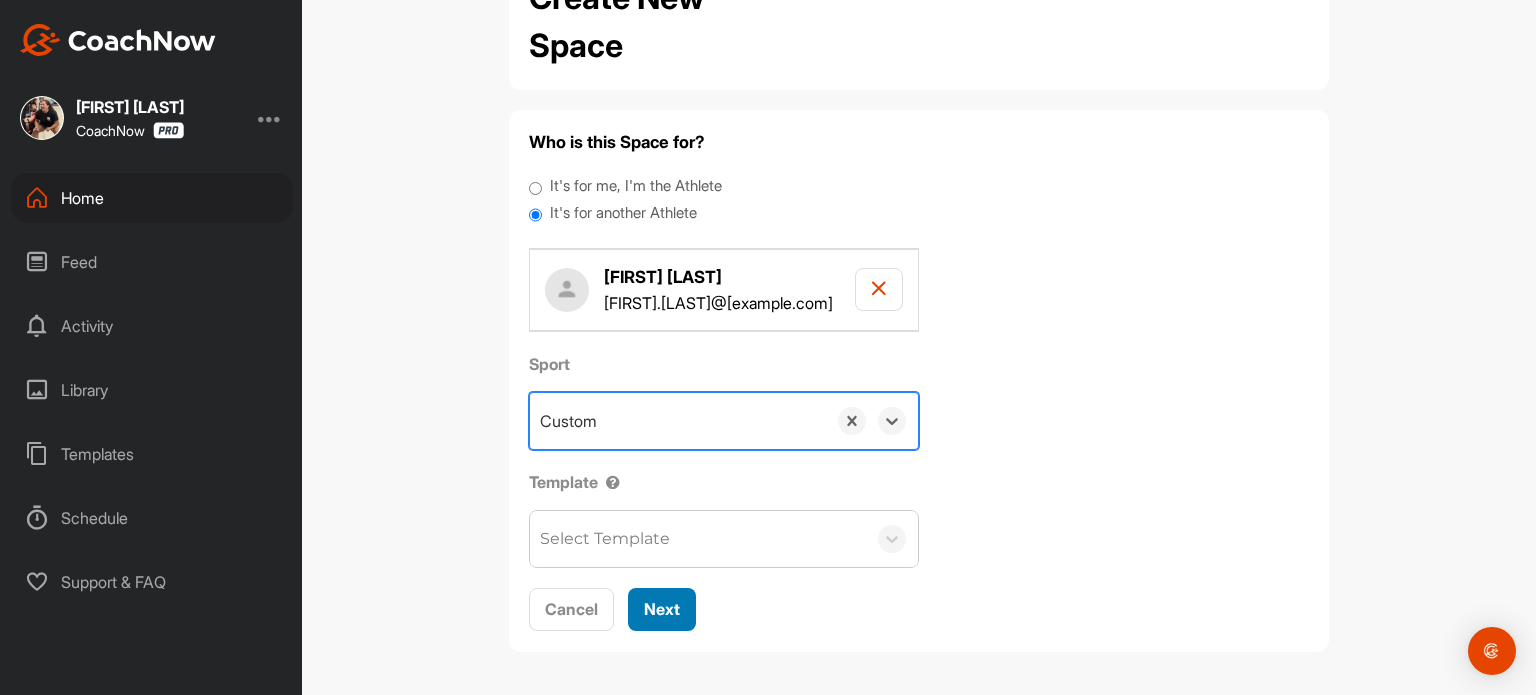 click on "Next" at bounding box center (662, 609) 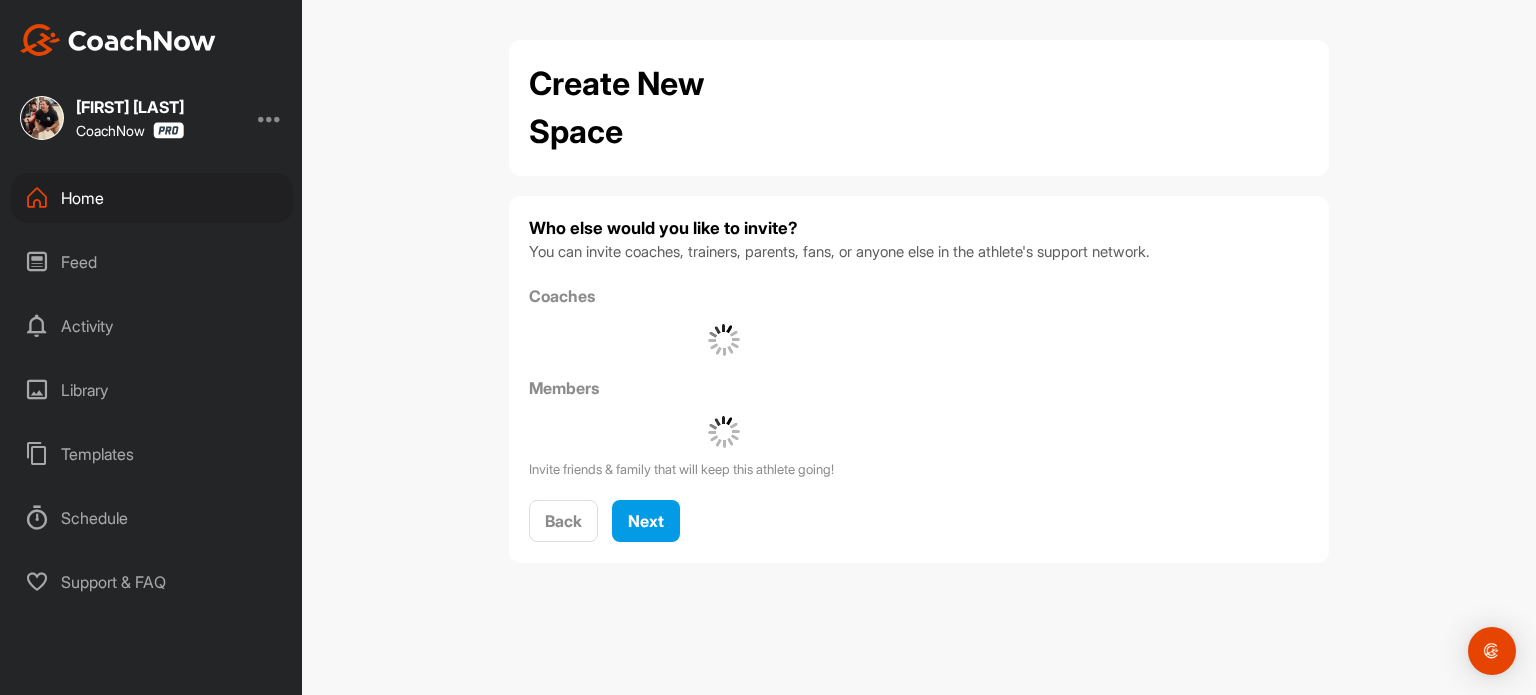 scroll, scrollTop: 0, scrollLeft: 0, axis: both 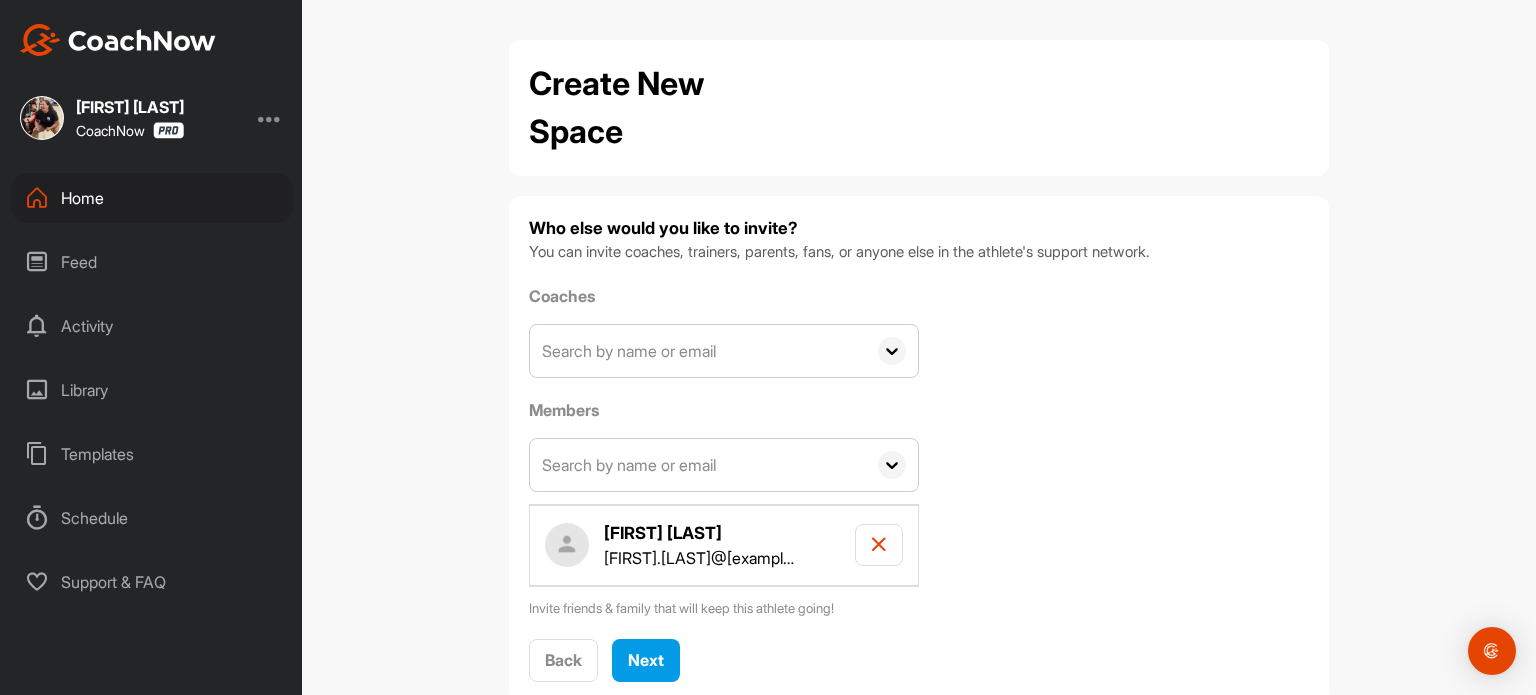 click at bounding box center (698, 351) 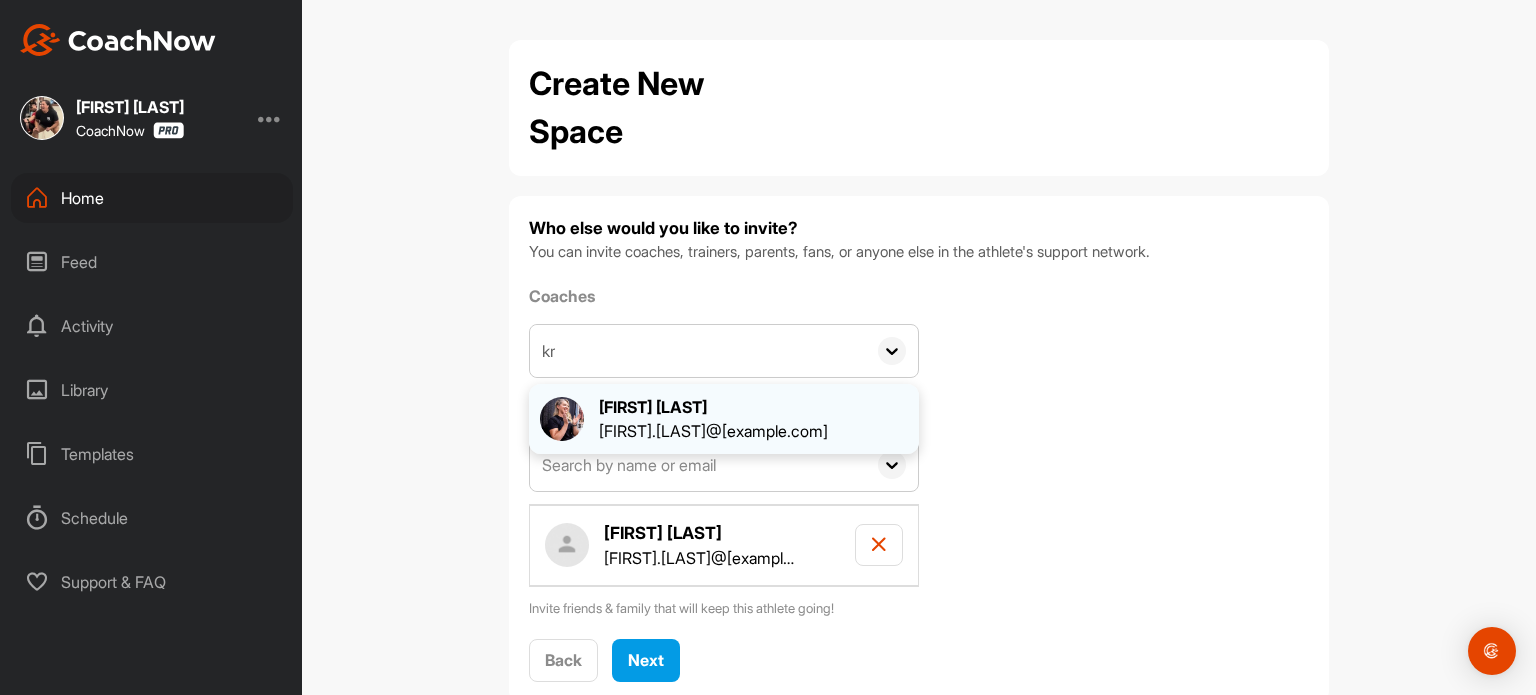 type on "kr" 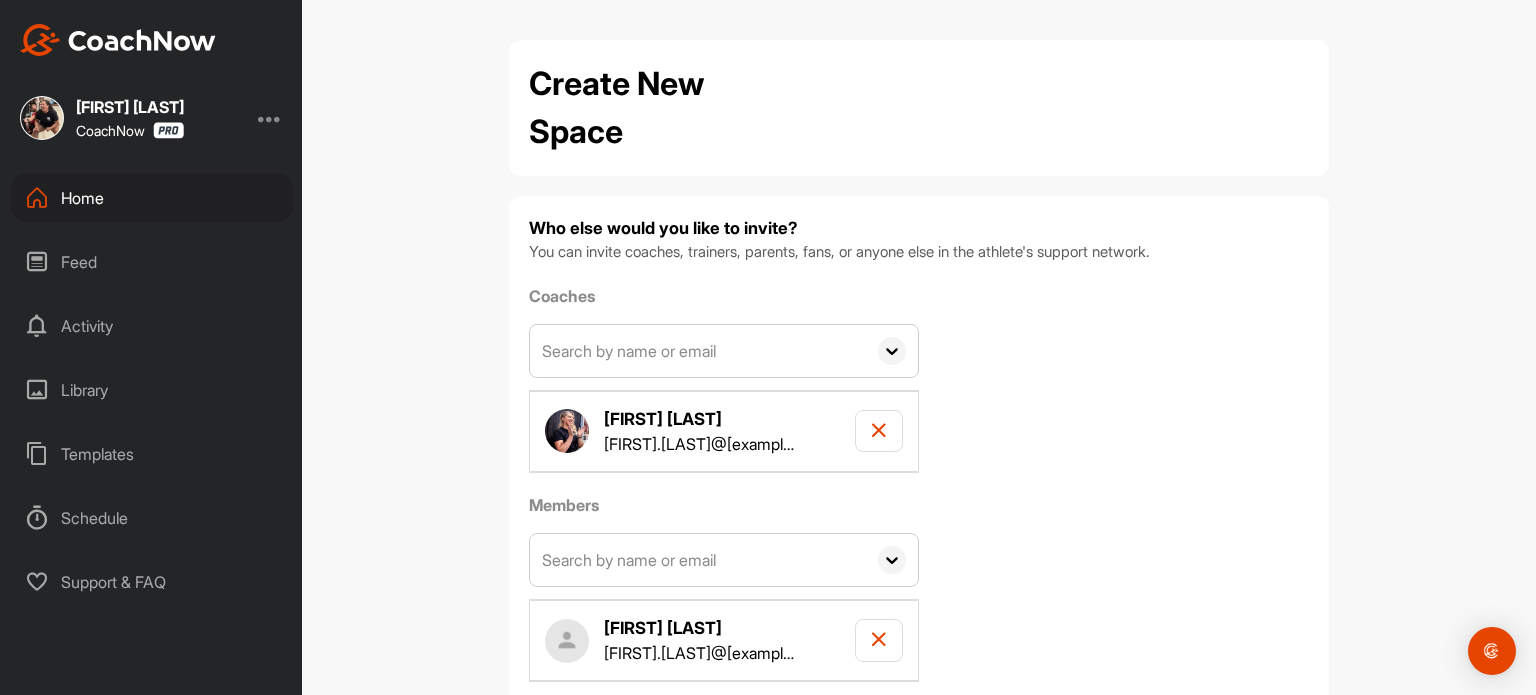 click on "Coaches [FIRST] [LAST] mr.[FIRST].[LAST]@[DOMAIN] [FIRST] [LAST] [FIRST].[LAST]@[DOMAIN] AP [FIRST] [LAST] [FIRST].[LAST]@[DOMAIN] [FIRST] [LAST] [FIRST].[LAST]@[DOMAIN] [FIRST] [LAST] [FIRST].[LAST]@[DOMAIN] [FIRST] [LAST] [FIRST].[LAST]@[DOMAIN] [FIRST] [LAST] [FIRST].[LAST]@[DOMAIN] [FIRST] [LAST] [FIRST].[LAST]@[DOMAIN] [FIRST] [LAST] [FIRST].[LAST]@[DOMAIN] [FIRST] [LAST] [FIRST].[LAST]@[DOMAIN] [FIRST] [LAST] [FIRST].[LAST]@[DOMAIN] [FIRST] [LAST] [FIRST].[LAST]@[DOMAIN] [FIRST] [LAST] [FIRST].[LAST]@[DOMAIN] [FIRST] [LAST] [FIRST].[LAST]@[DOMAIN] [FIRST] [LAST] [FIRST].[LAST]@[DOMAIN] [FIRST] [LAST] [FIRST].[LAST]@[DOMAIN] [FIRST] [LAST] [FIRST].[LAST]@[DOMAIN] [FIRST] [LAST] [FIRST].[LAST]@[DOMAIN] [FIRST] [LAST] [FIRST].[LAST]@[DOMAIN] [FIRST] [LAST] [FIRST].[LAST]@[DOMAIN] [FIRST] [LAST] [FIRST].[LAST]@[DOMAIN] [FIRST] [LAST] [FIRST].[LAST]@[DOMAIN] [FIRST] [LAST] [FIRST].[LAST]@[DOMAIN] [FIRST] [LAST] [FIRST].[LAST]@[DOMAIN] [FIRST] [LAST] [FIRST].[LAST]@[DOMAIN] [FIRST] [LAST] [FIRST].[LAST]@[DOMAIN] [FIRST] [LAST] [FIRST].[LAST]@[DOMAIN] [FIRST] [LAST] [FIRST].[LAST]@[DOMAIN] [FIRST] [LAST] [FIRST].[LAST]@[DOMAIN] [FIRST] [LAST] [FIRST].[LAST]@[DOMAIN] [FIRST] [LAST] [FIRST].[LAST]@[DOMAIN] [FIRST] [LAST] [FIRST].[LAST]@[DOMAIN] [FIRST] [LAST] [FIRST].[LAST]@[DOMAIN] [FIRST] [LAST] [FIRST].[LAST]@[DOMAIN] [FIRST] [LAST] [FIRST].[LAST]@[DOMAIN] [FIRST] [LAST] [FIRST].[LAST]@[DOMAIN] [FIRST] [LAST] [FIRST].[LAST]@[DOMAIN] [FIRST] [LAST] [FIRST].[LAST]@[DOMAIN] [FIRST] [LAST] [FIRST].[LAST]@[DOMAIN] [FIRST] [LAST] [FIRST].[LAST]@[DOMAIN] [FIRST] [LAST] [FIRST].[LAST]@[DOMAIN] [FIRST] [LAST] [FIRST].[LAST]@[DOMAIN] [FIRST] [LAST] [FIRST].[LAST]@[DOMAIN] [FIRST] [LAST] [FIRST].[LAST]@[DOMAIN] [FIRST] [LAST] [FIRST].[LAST]@[DOMAIN] [FIRST] [LAST] [FIRST].[LAST]@[DOMAIN] [FIRST] [LAST] [FIRST].[LAST]@[DOMAIN] [FIRST] [LAST] [FIRST].[LAST]@[DOMAIN] [FIRST] [LAST] [FIRST].[LAST]@[DOMAIN] [FIRST] [LAST] [FIRST].[LAST]@[DOMAIN] [FIRST] [LAST] [FIRST].[LAST]@[DOMAIN] [FIRST] [LAST] [FIRST].[LAST]@[DOMAIN] [FIRST] [LAST] [FIRST].[LAST]@[DOMAIN] [FIRST] [LAST] [FIRST].[LAST]@[DOMAIN] [FIRST] [LAST] [FIRST].[LAST]@[DOMAIN] [FIRST] [LAST] [FIRST].[LAST]@[DOMAIN] [FIRST] [LAST] [FIRST].[LAST]@[DOMAIN] [FIRST] [LAST] [FIRST].[LAST]@[DOMAIN] [FIRST] [LAST] [FIRST].[LAST]@[DOMAIN]" at bounding box center (919, 499) 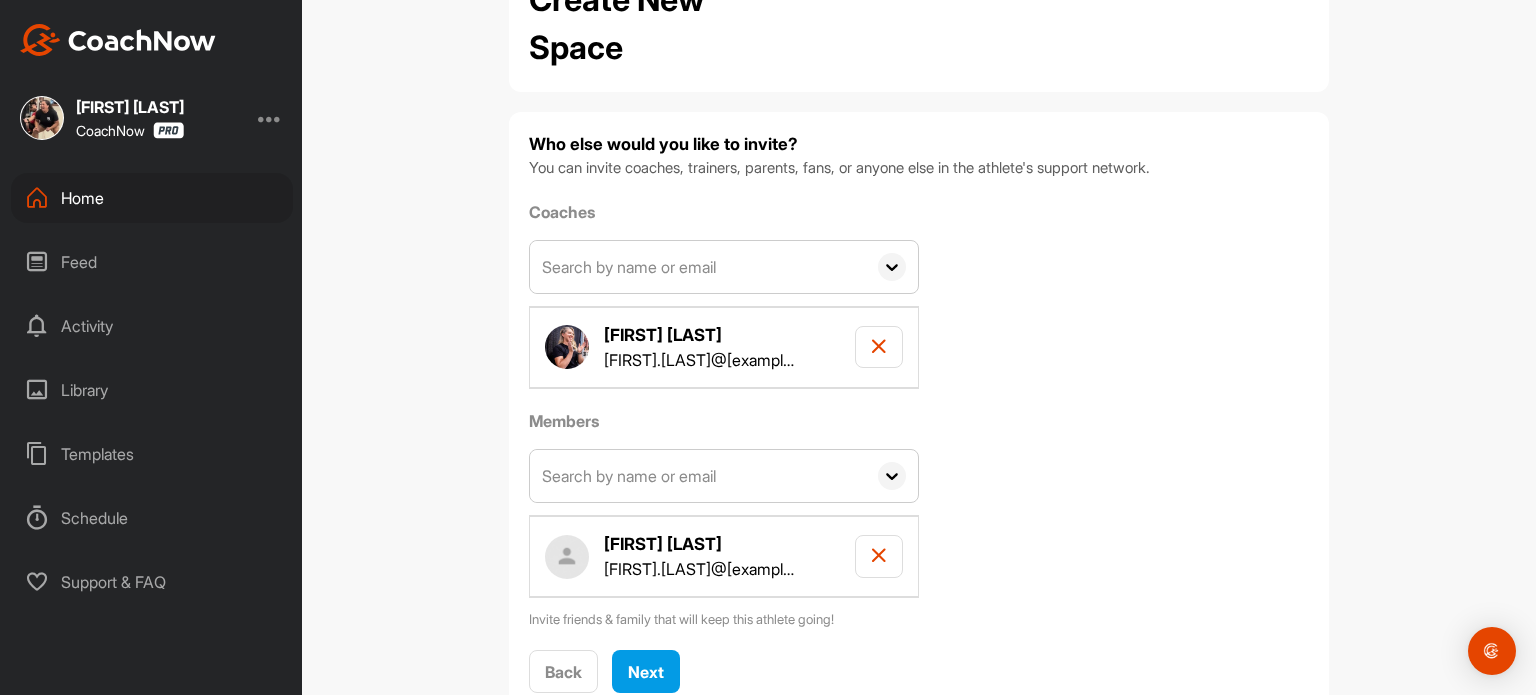 scroll, scrollTop: 146, scrollLeft: 0, axis: vertical 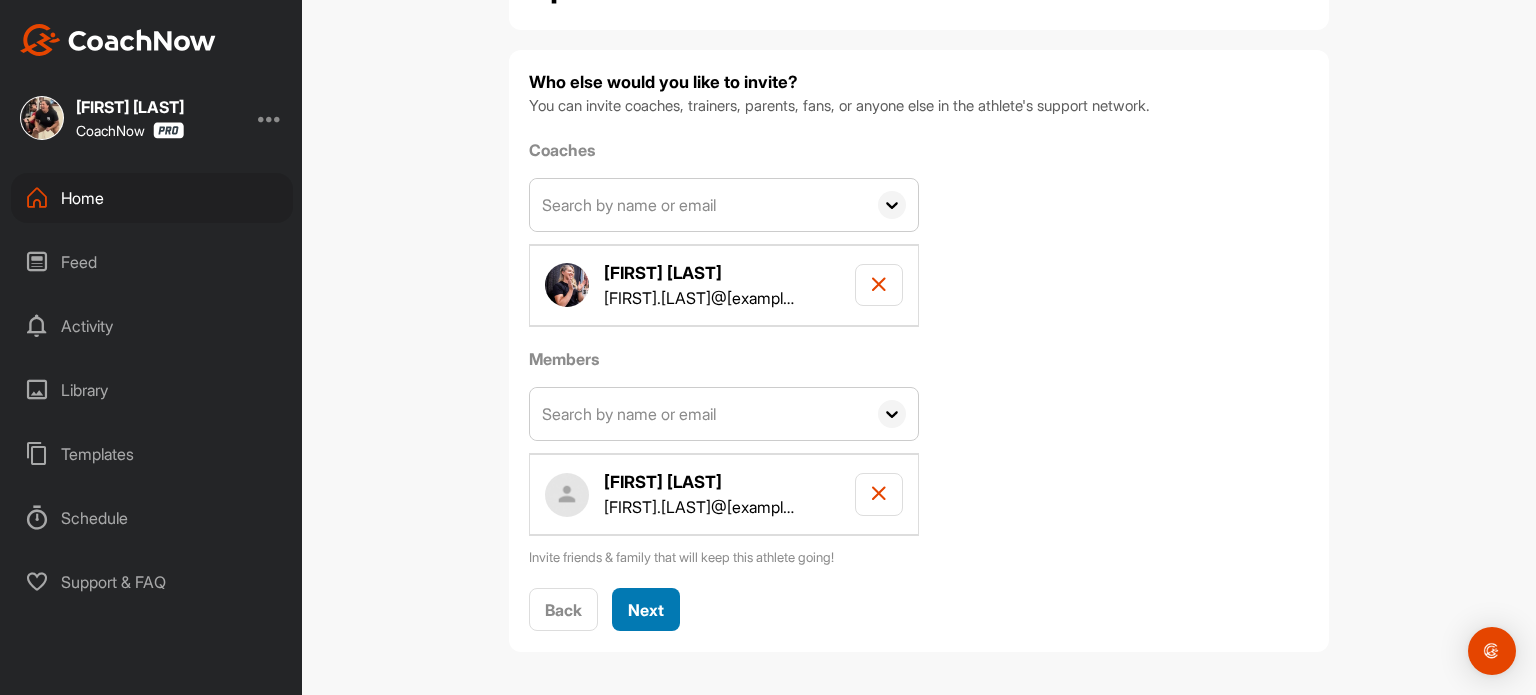 click on "Next" at bounding box center [646, 609] 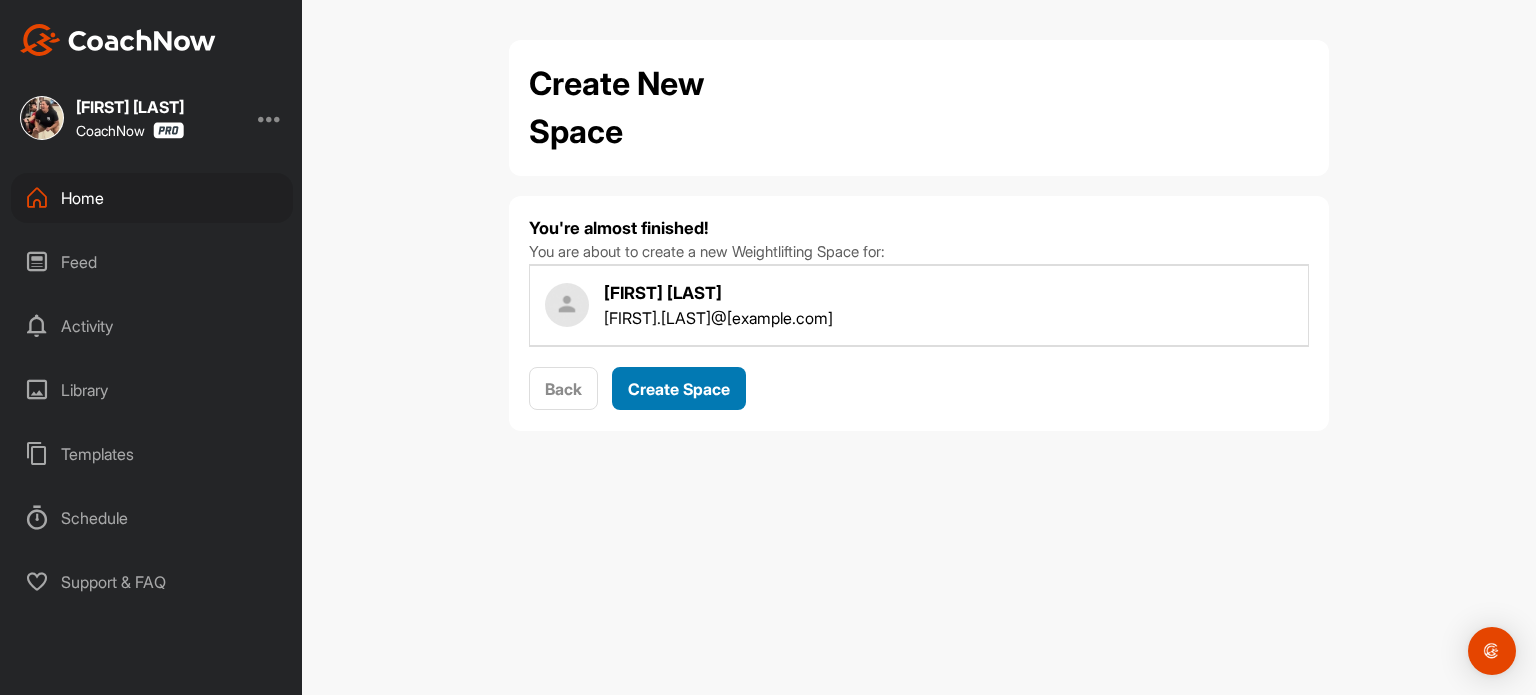 click on "Create Space" at bounding box center [679, 389] 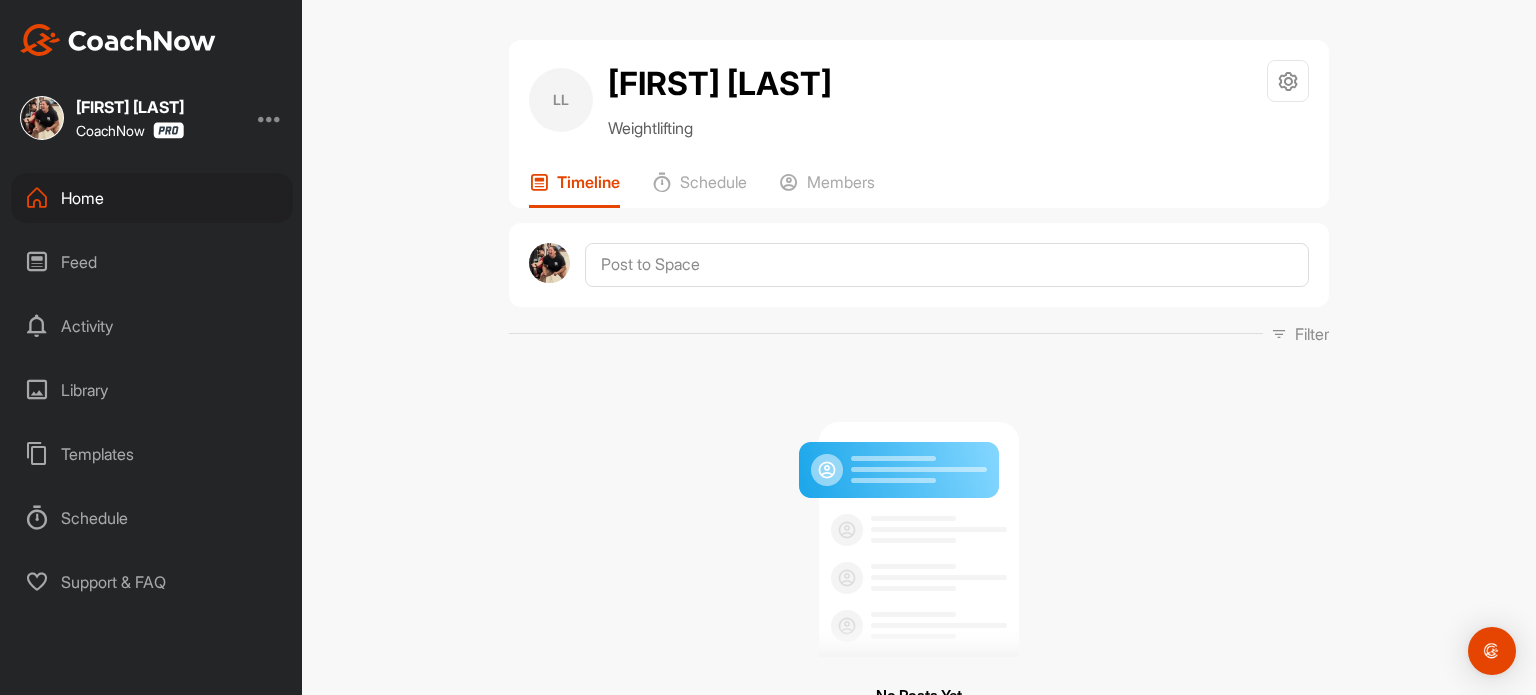 click on "Library" at bounding box center (152, 390) 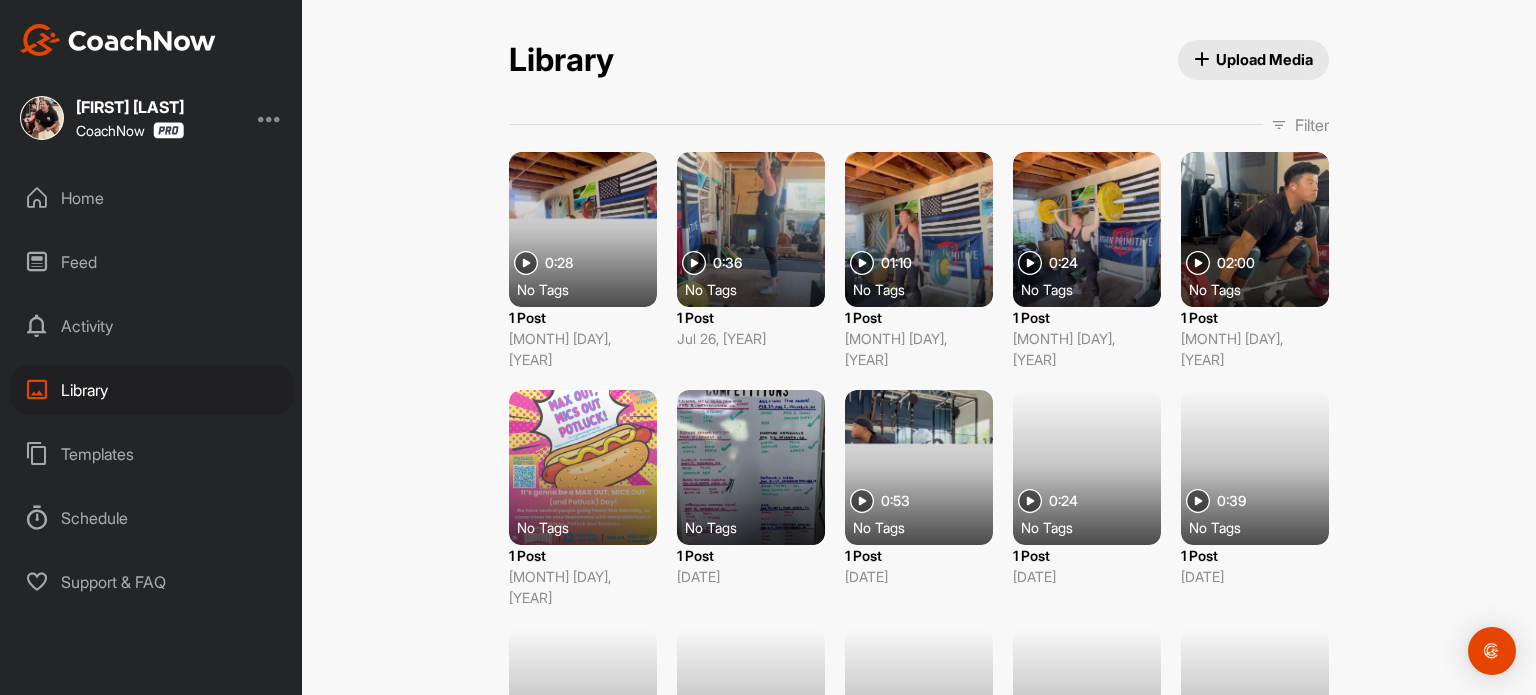 click on "Home" at bounding box center (152, 198) 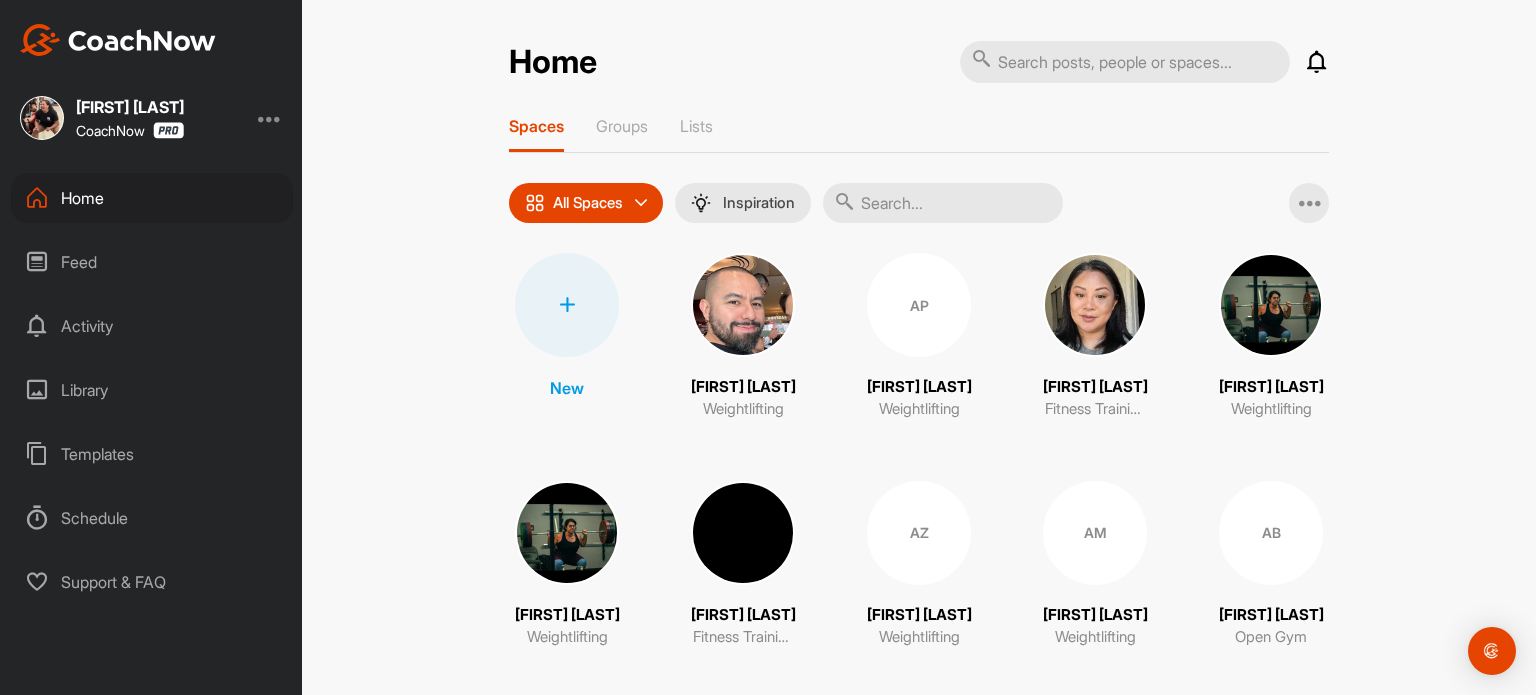 click on "Spaces Groups Lists" at bounding box center [919, 134] 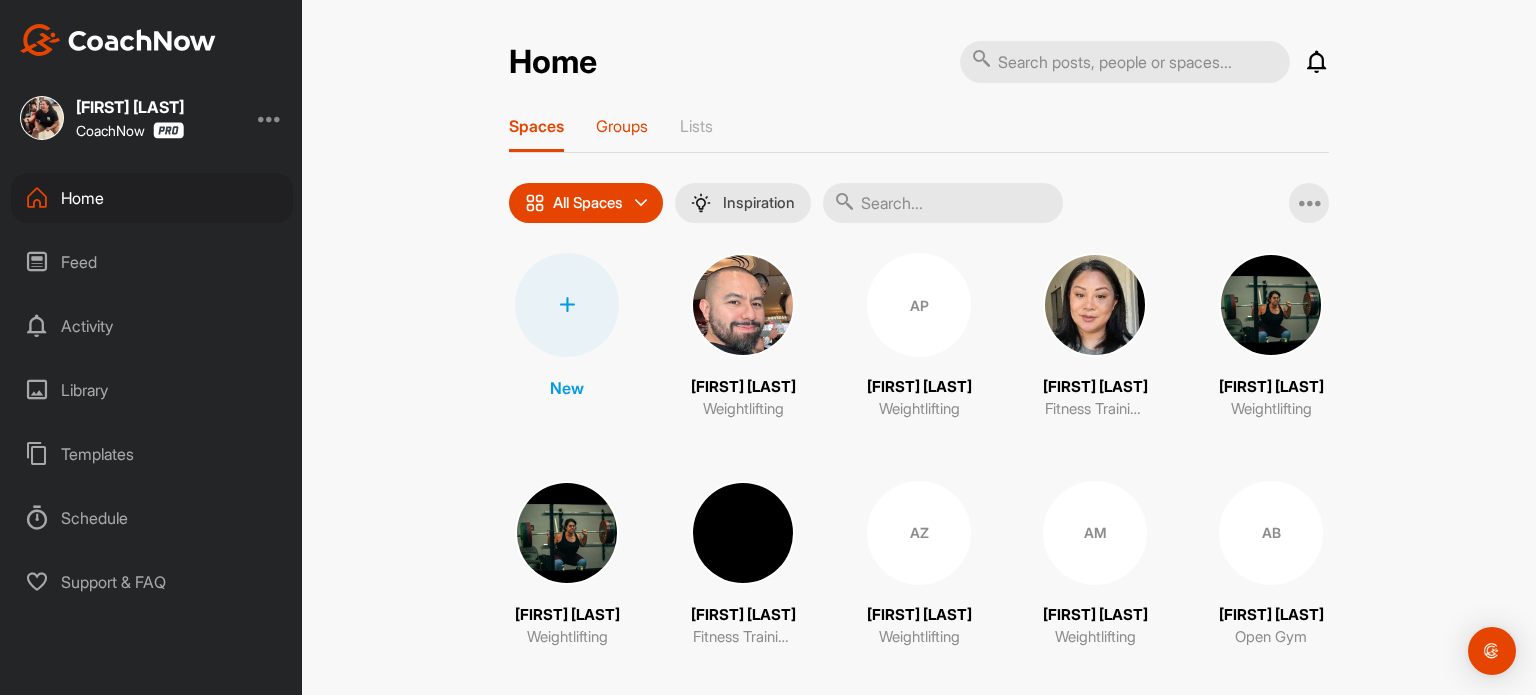 click on "Groups" at bounding box center [622, 126] 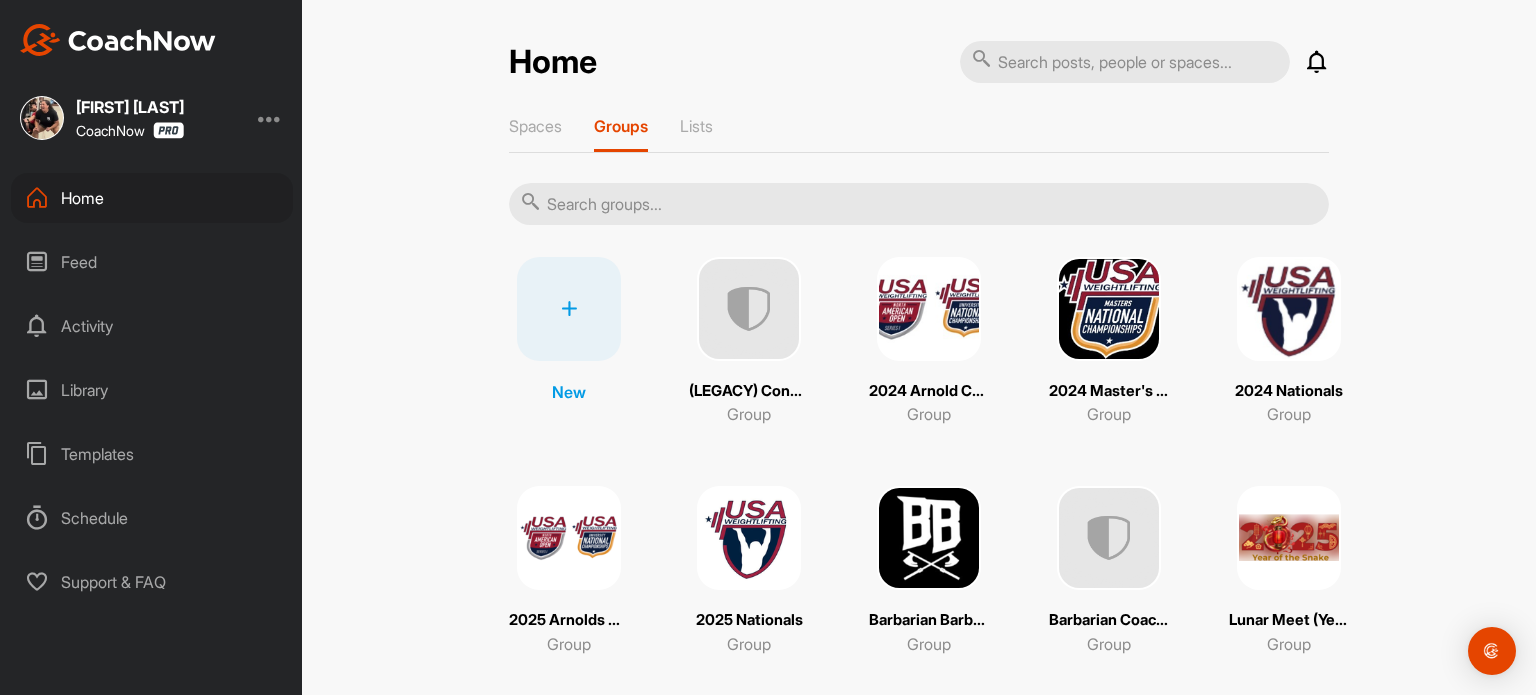 scroll, scrollTop: 253, scrollLeft: 0, axis: vertical 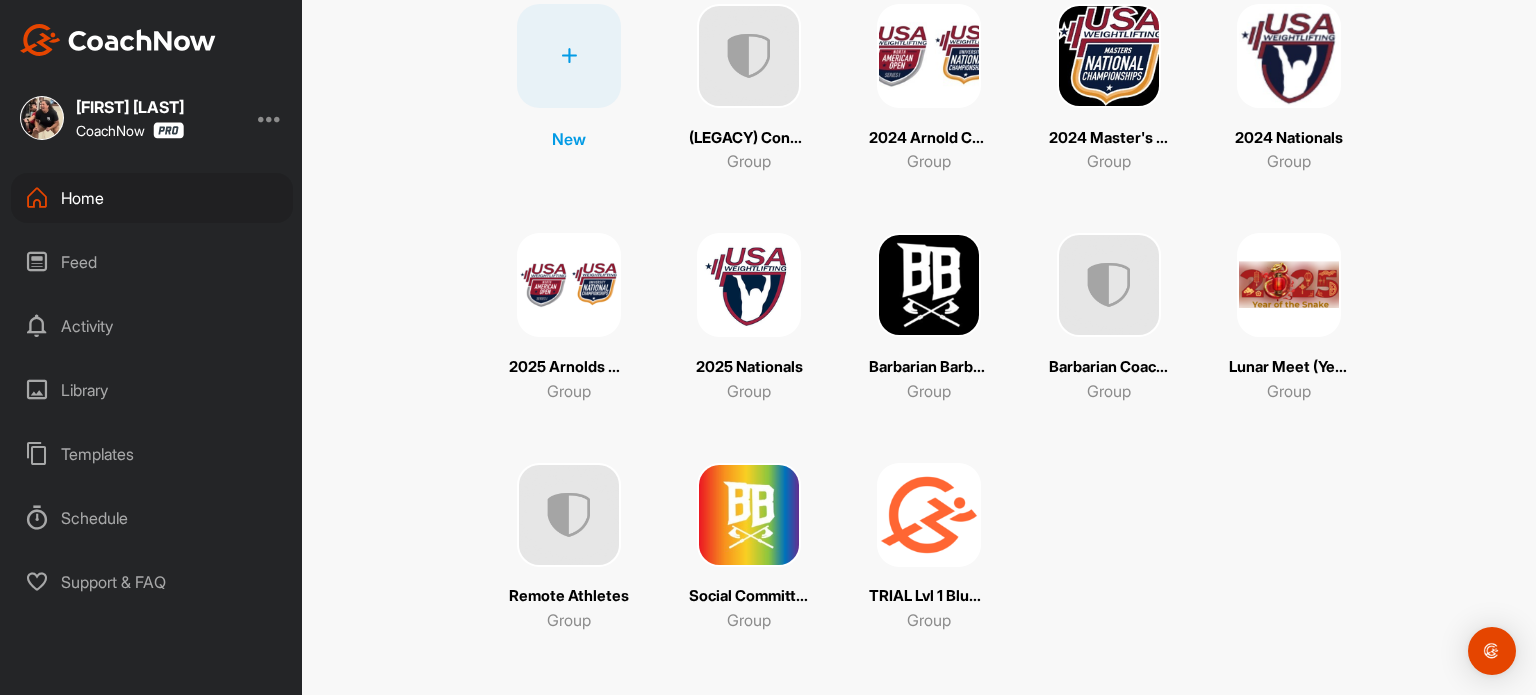 click at bounding box center (929, 285) 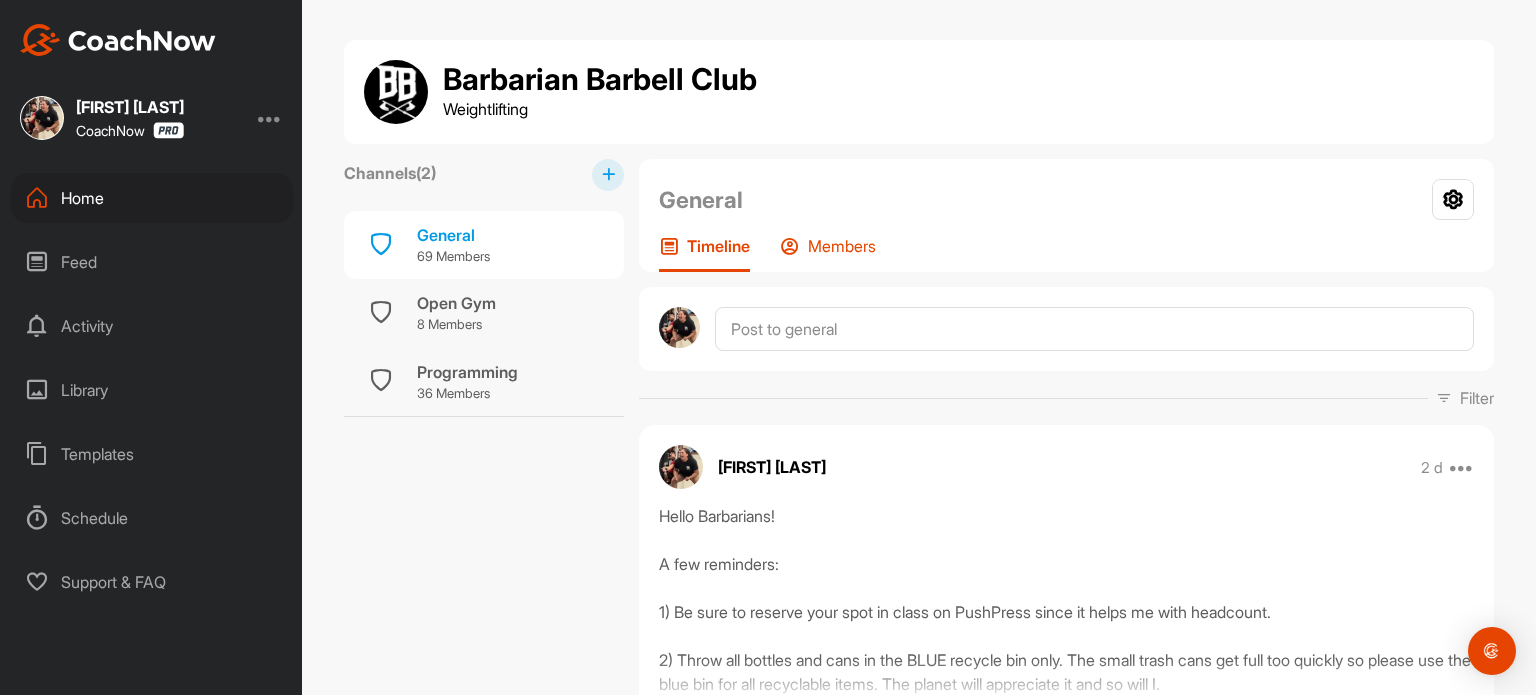 click on "Members" at bounding box center [842, 246] 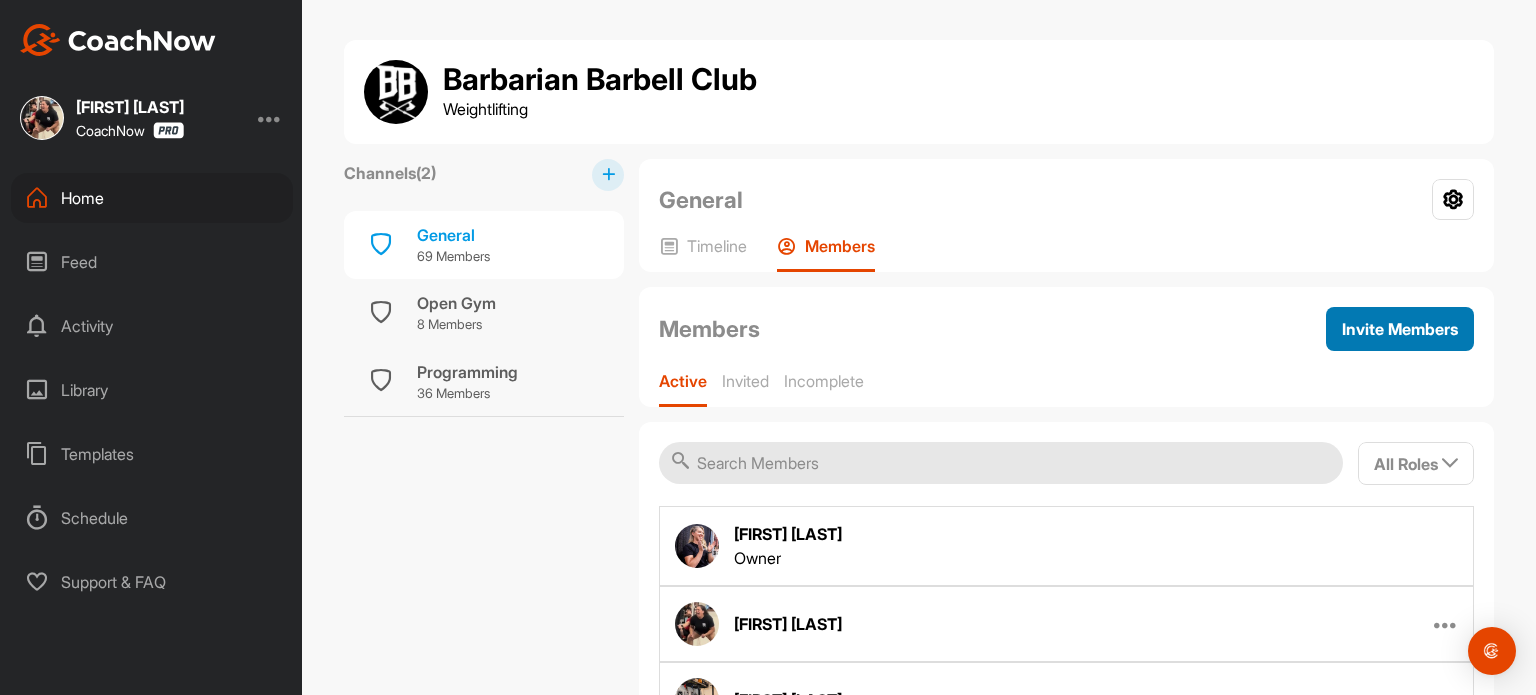 click on "Invite Members" at bounding box center (1400, 329) 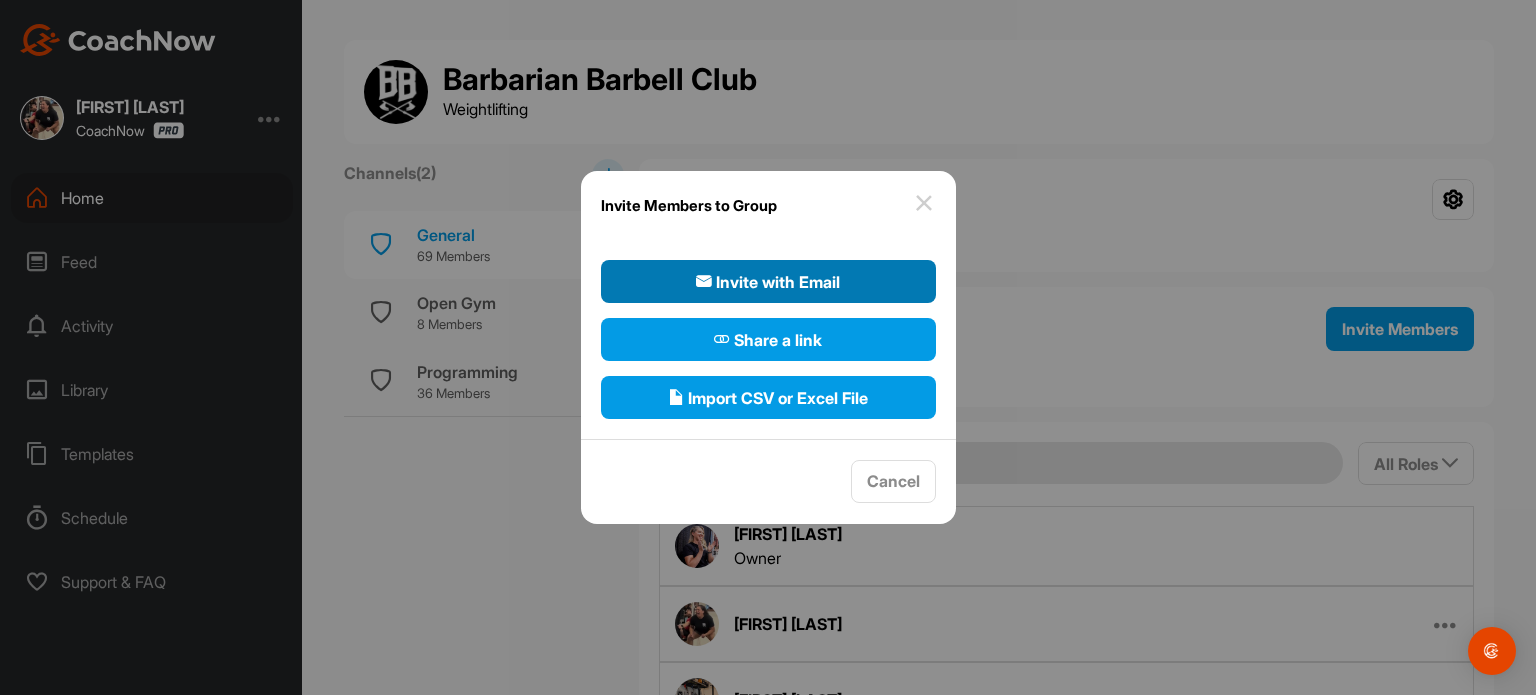 click on "Invite with Email" at bounding box center (768, 282) 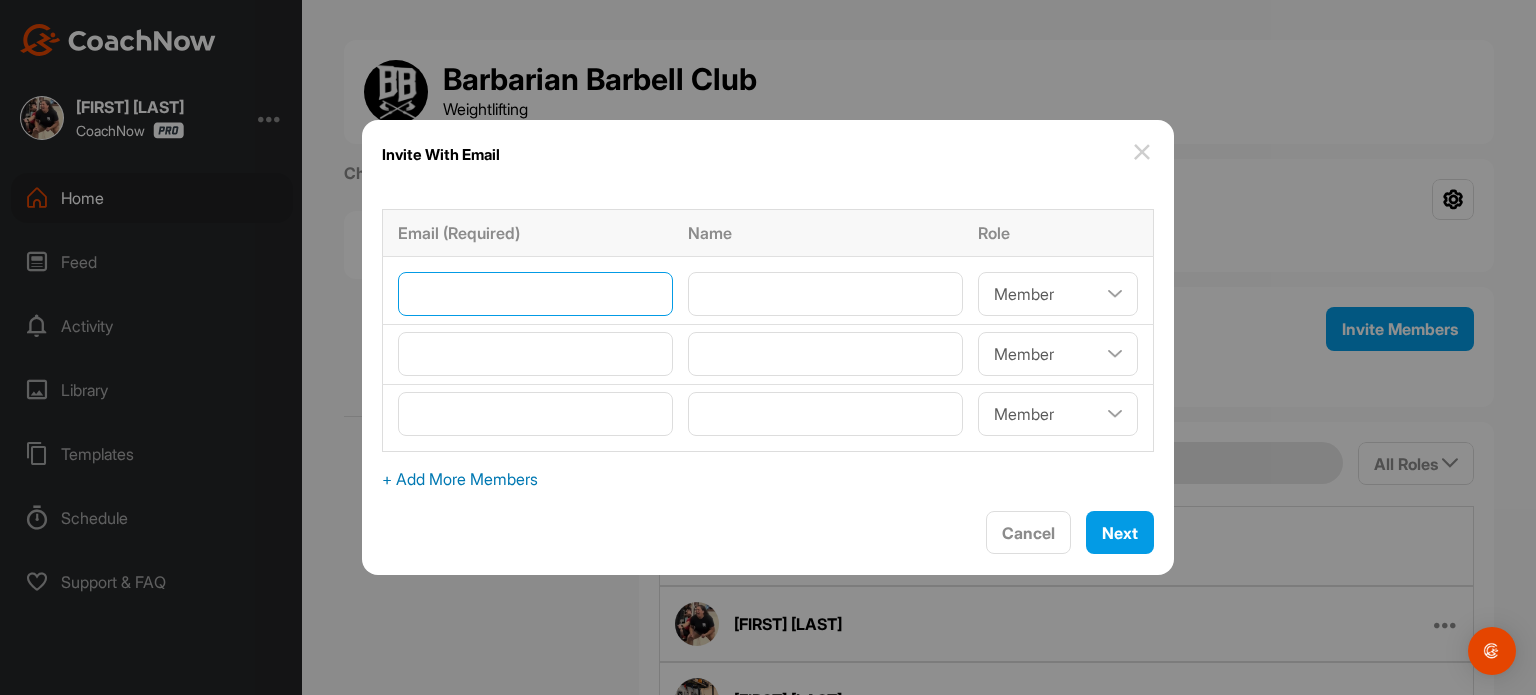 click at bounding box center (535, 294) 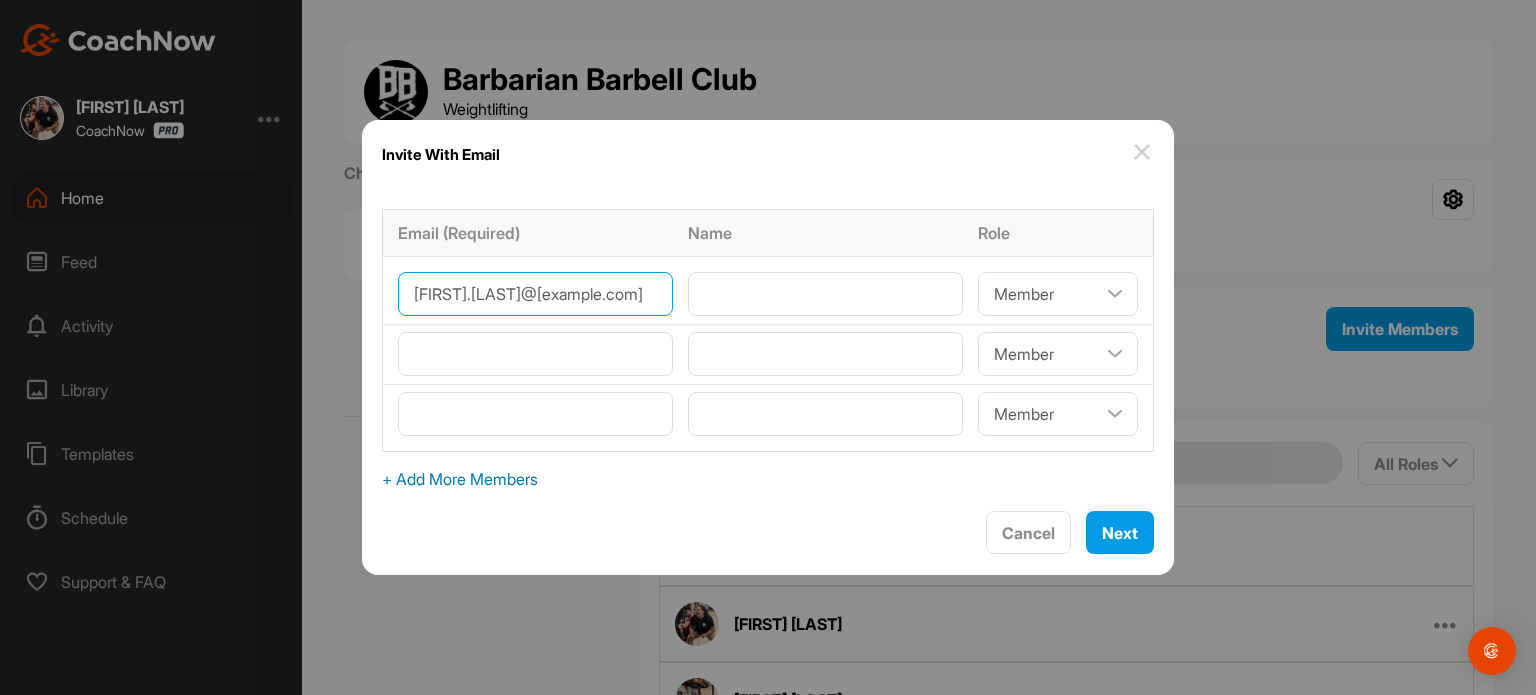 type on "[FIRST].[LAST]@[example.com]" 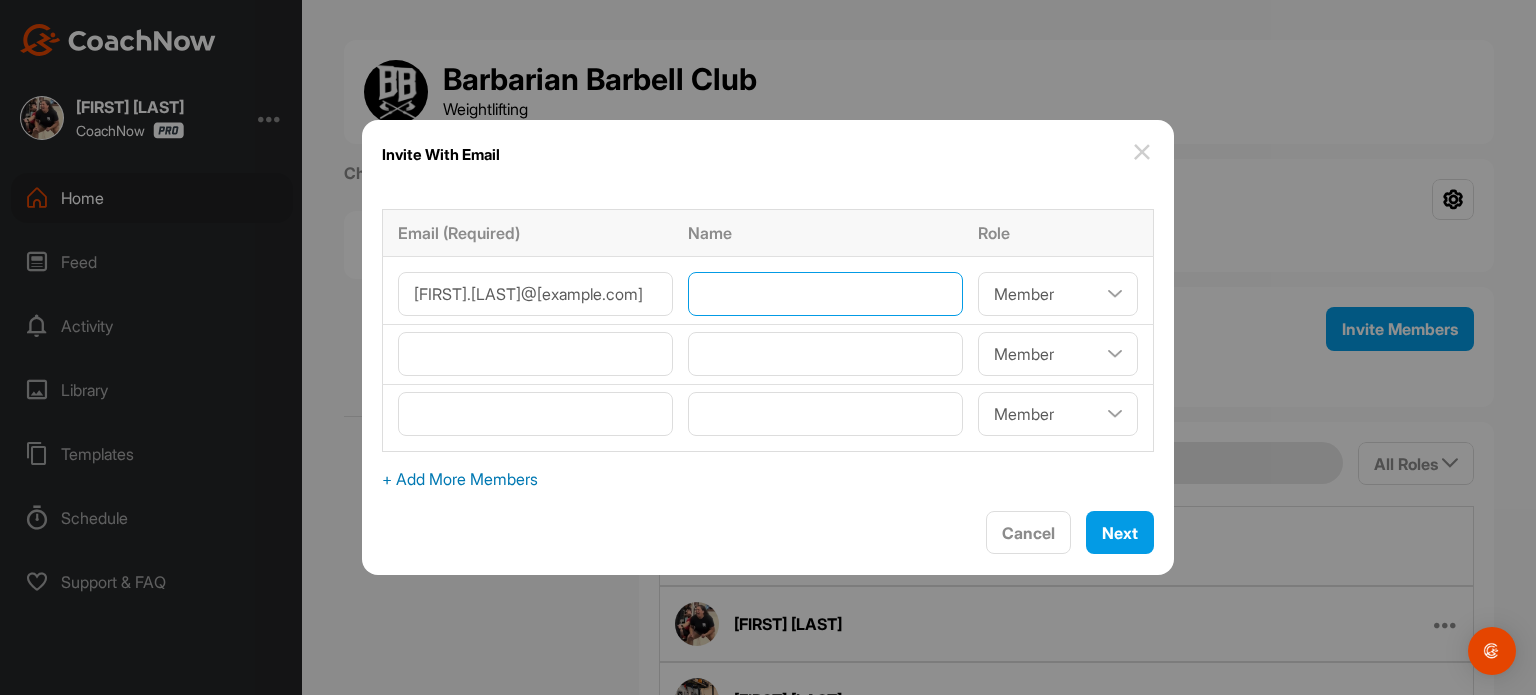 drag, startPoint x: 784, startPoint y: 290, endPoint x: 802, endPoint y: 307, distance: 24.758837 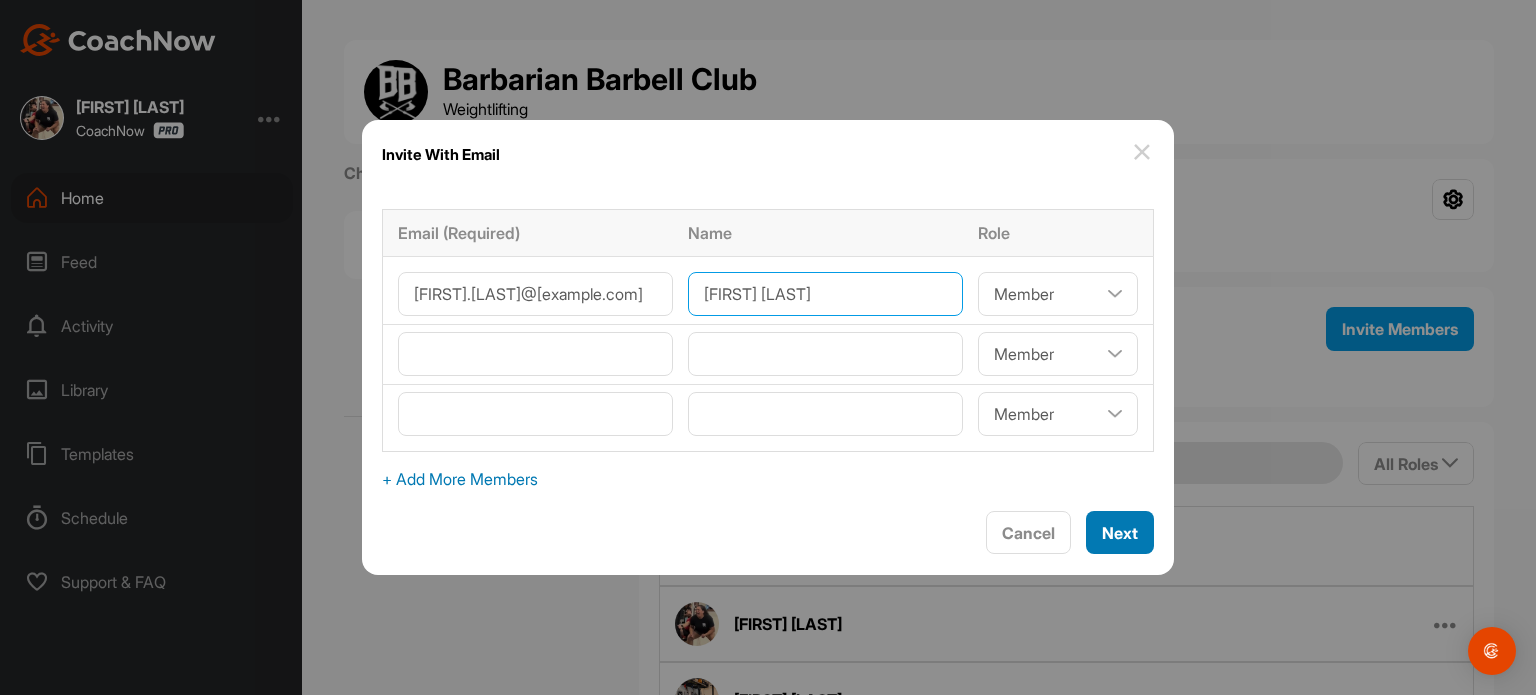type on "[FIRST] [LAST]" 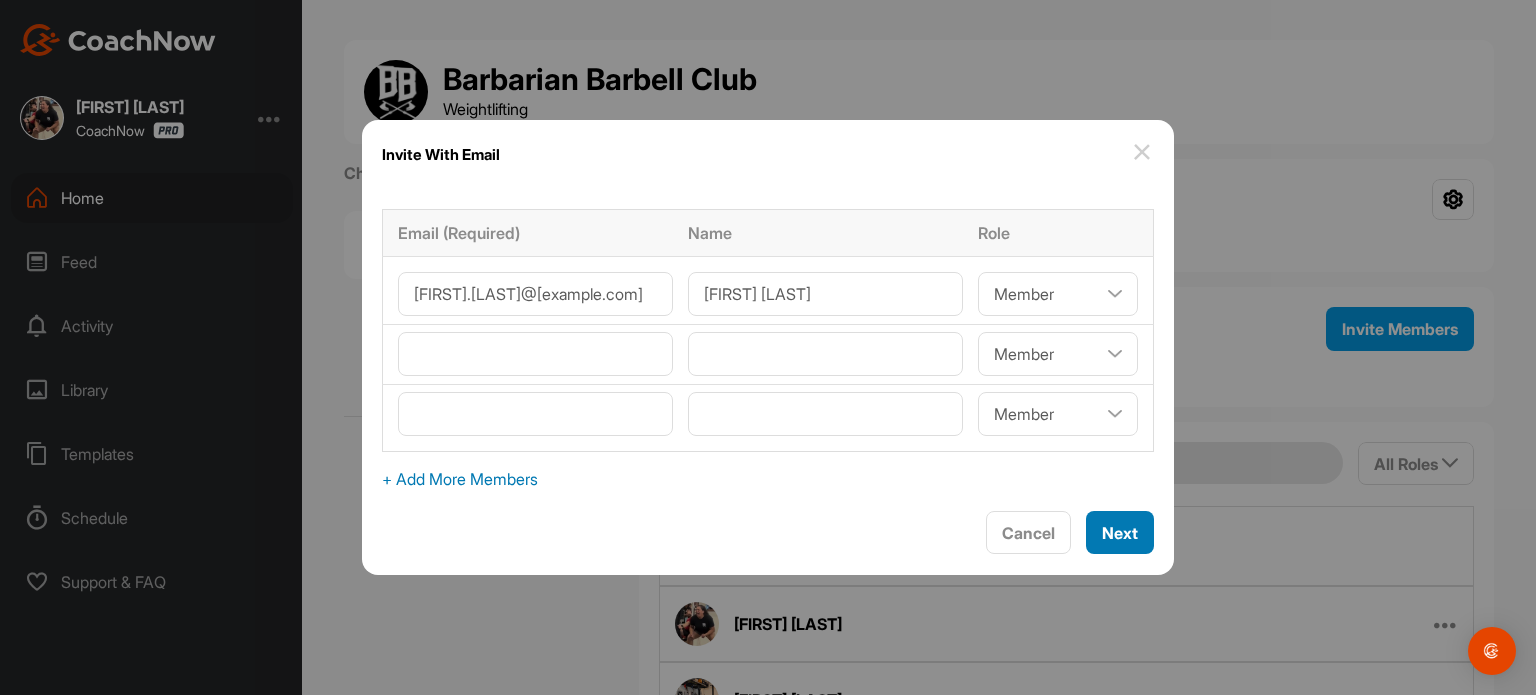 click on "Next" at bounding box center (1120, 533) 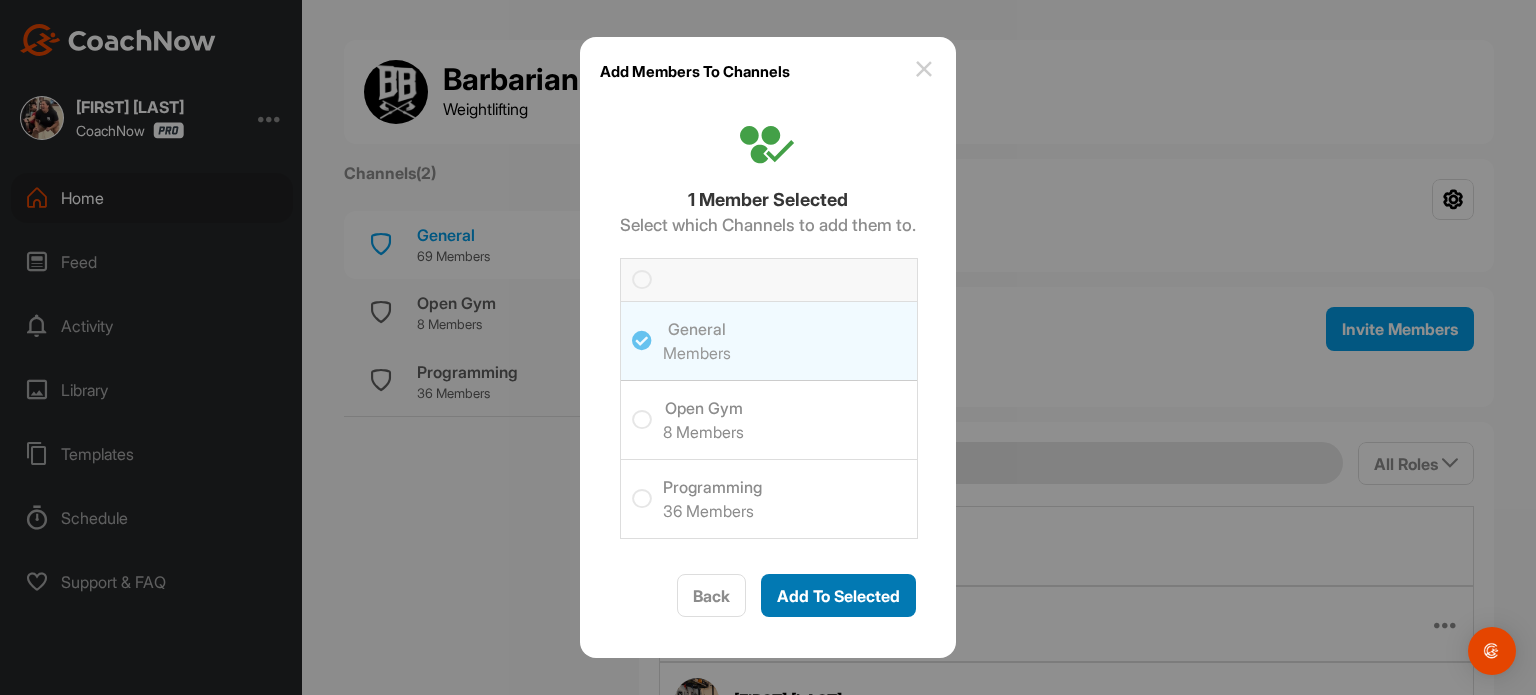 click on "Add To Selected" at bounding box center (838, 596) 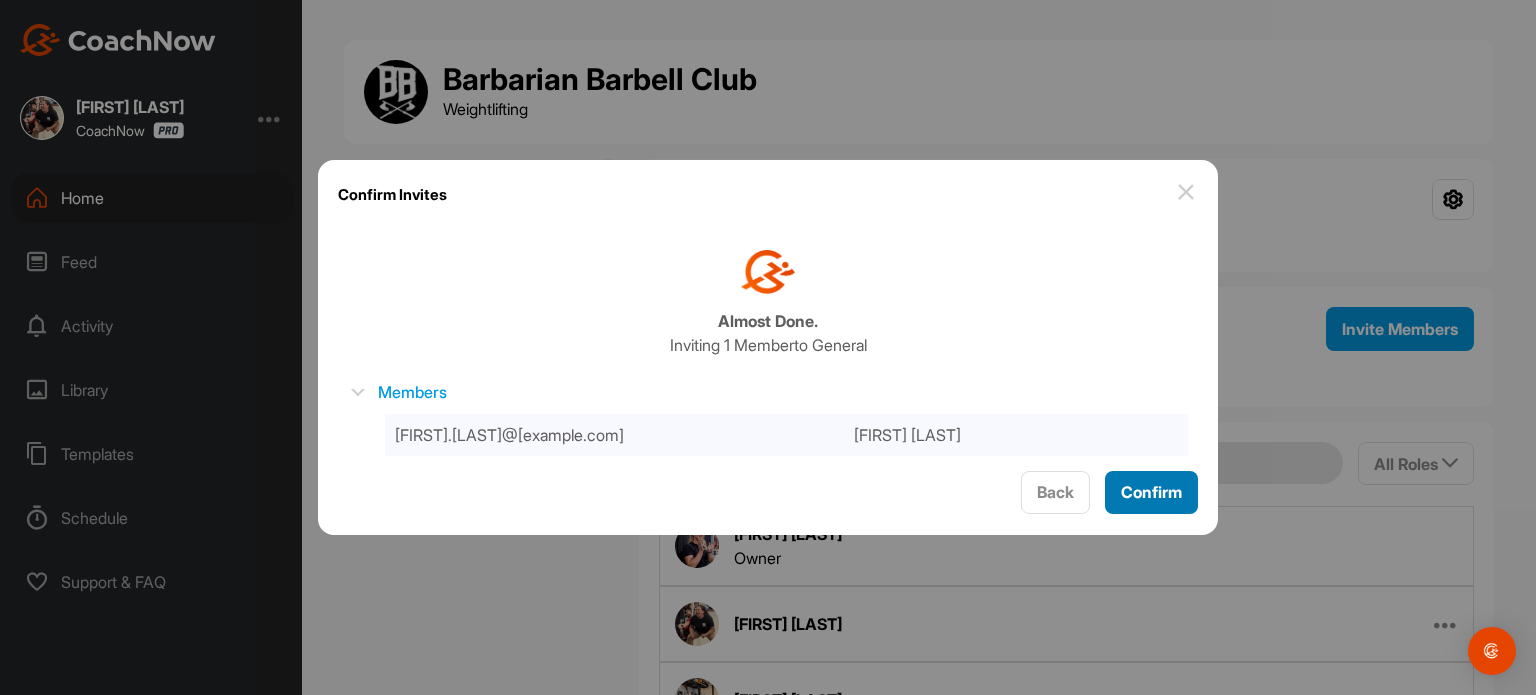 click on "Confirm" at bounding box center [1151, 492] 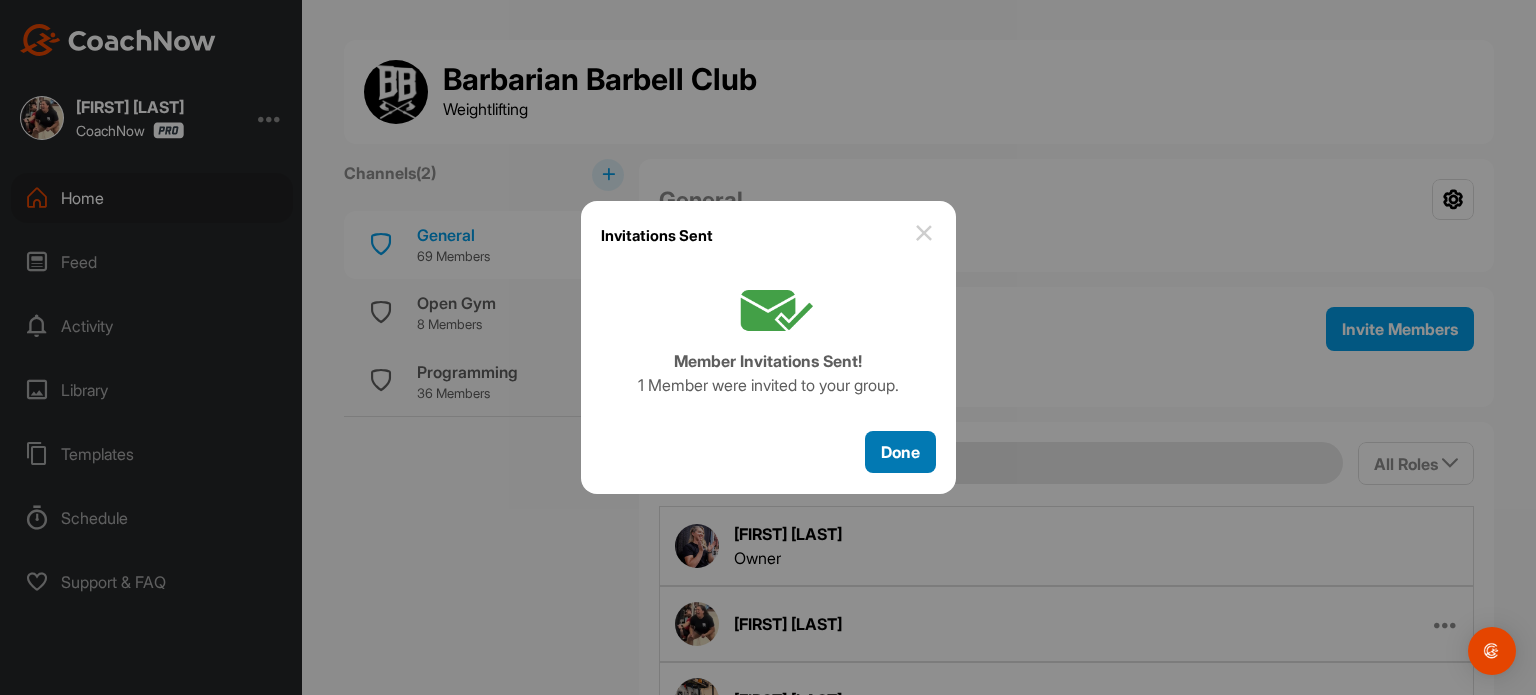 click on "Done" at bounding box center [900, 452] 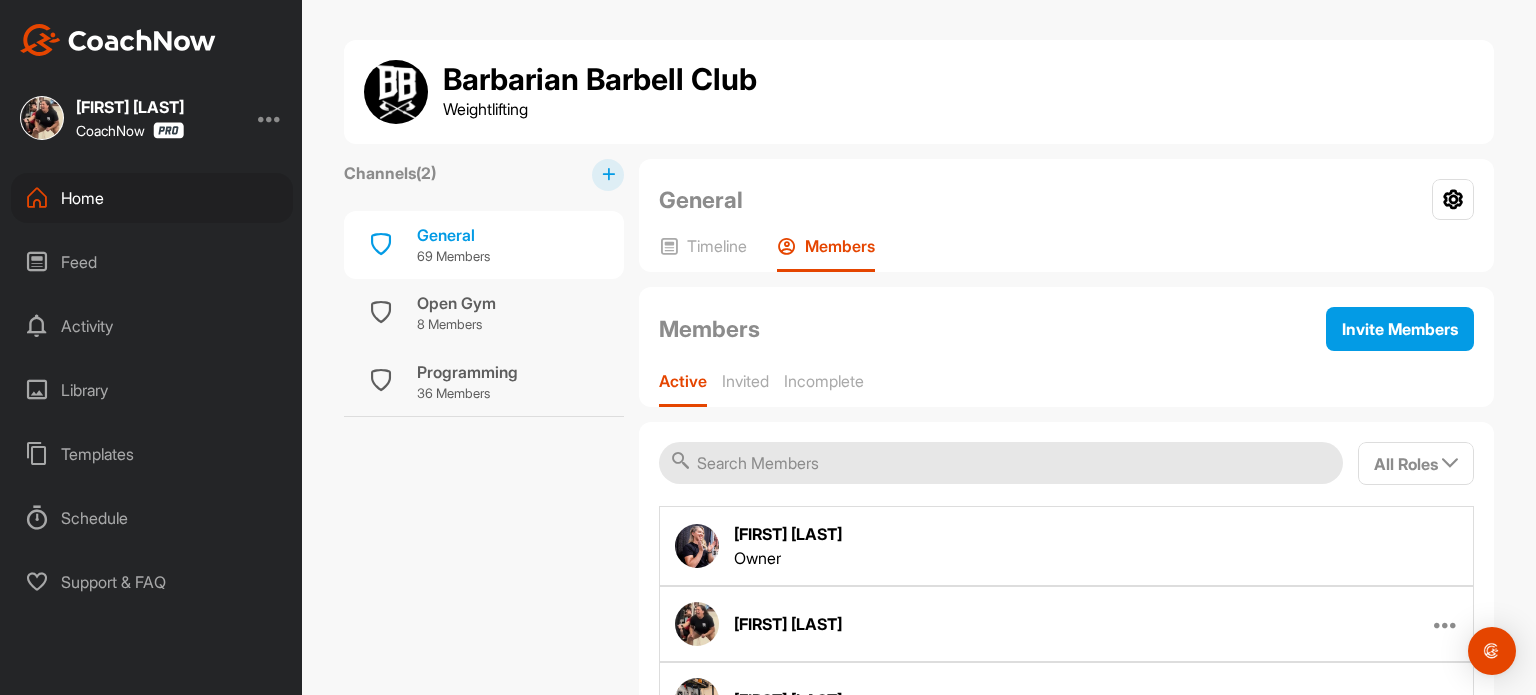 click on "Home" at bounding box center [152, 198] 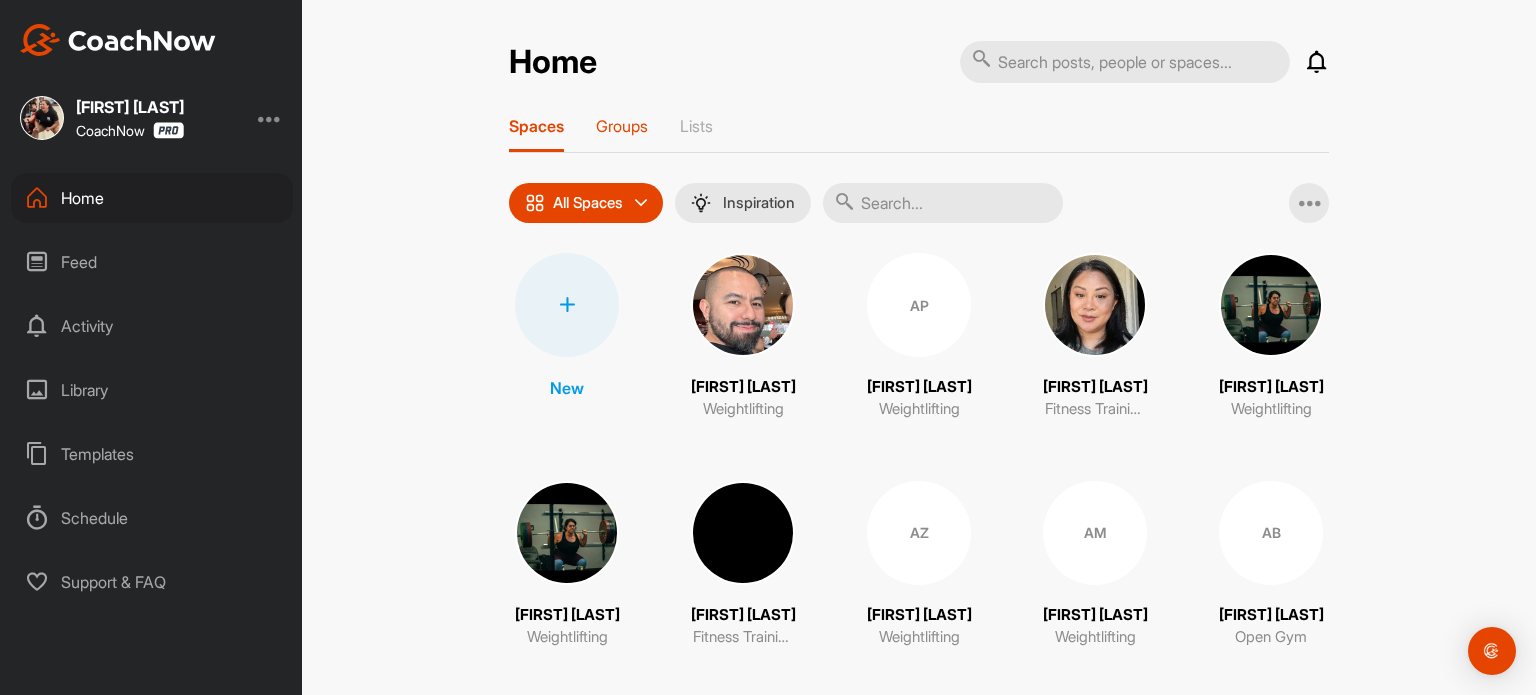 click on "Groups" at bounding box center (622, 134) 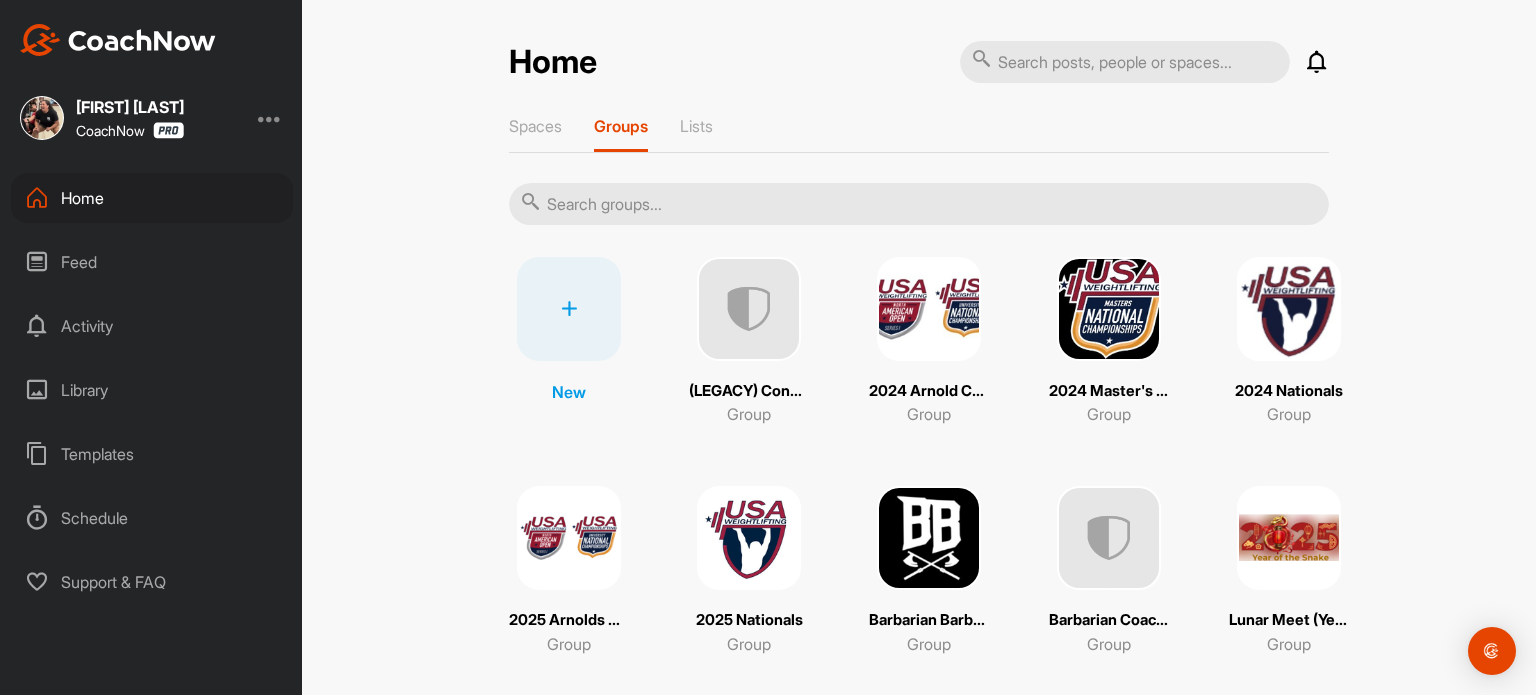 click at bounding box center [929, 538] 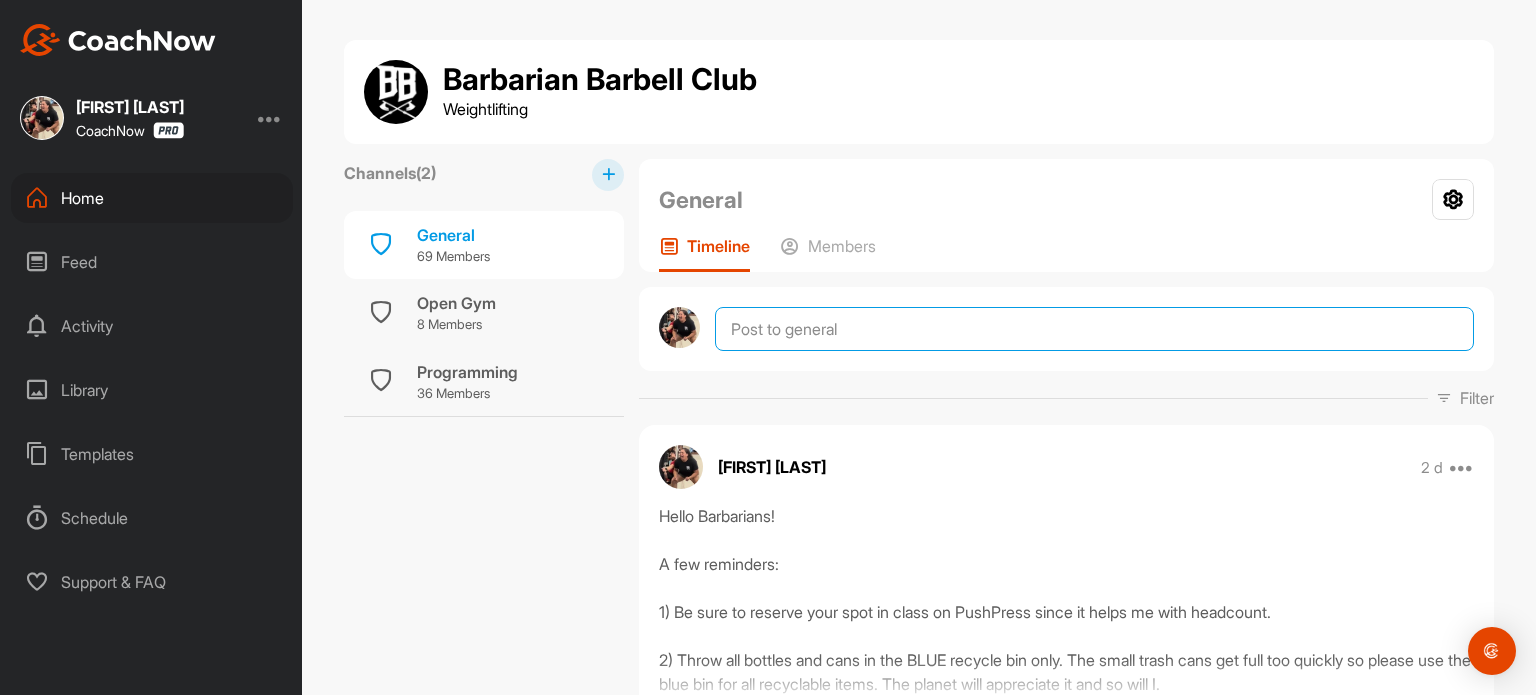click at bounding box center (1094, 329) 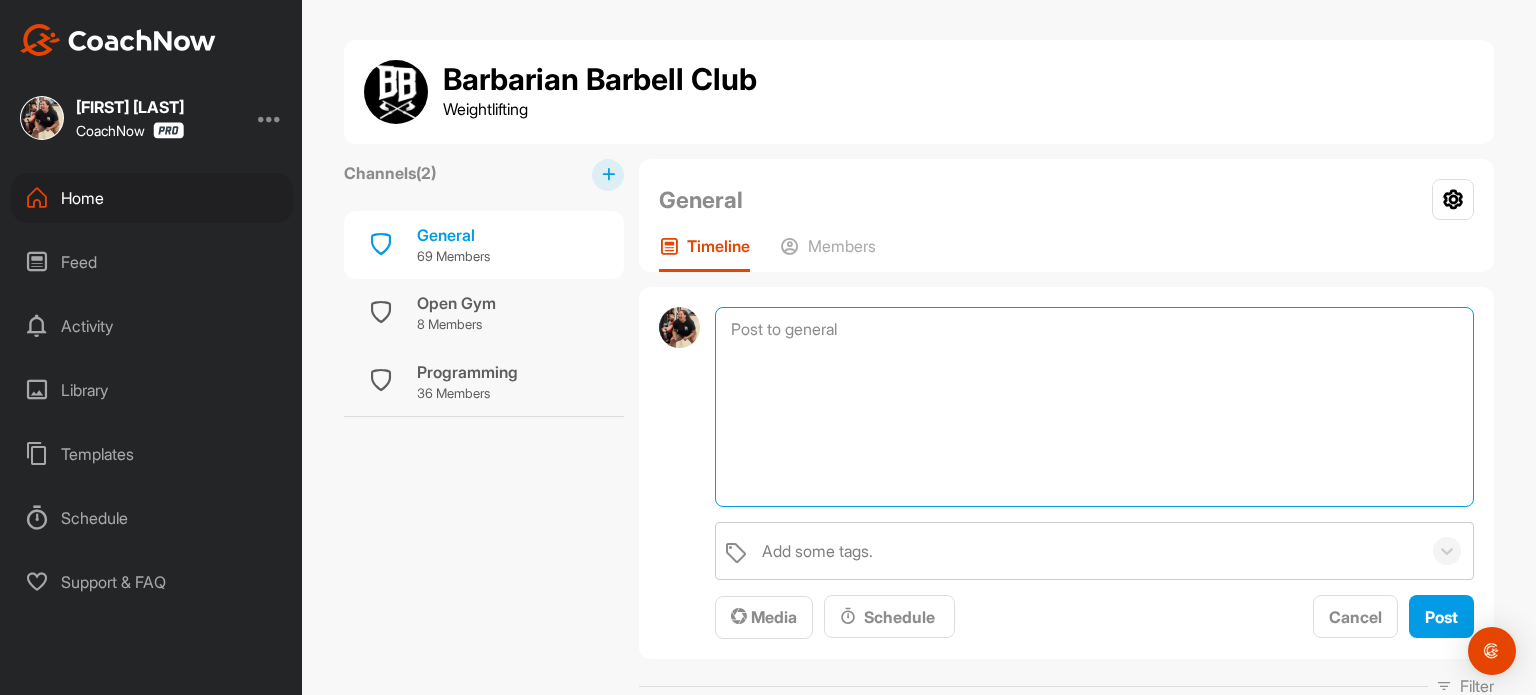 paste on "AUGUST
8/2 (Sat): No Technique class.  Small Group Training class from 10:30am-12:30pm & Open Gym only.
8/3 (Sun): [CITY] Seminar, CrossFit Wilsonville.
8/9 (Sat): Gym closed from 7am-5pm for Level 1 course, Day 1.  Training from 11:30am-1pm (you may come early [11am-11:15am] to warm up, but must do so quietly since the Level 1 course will be ongoing).
8/10 (Sun): Gym closed from 7am-3pm for Level 1 course, Day 2.
8/25 (Mon): BODY SHOP, Strength Training class begins today!
8/28 (Thu): Open Gym and 5:30pm-7pm class.
8/29 (Fri): Youth class and Open Gym only.
8/30 (Sat): No technique class.  10:30am-12:30pm class and Open gym only.
**Happy Birthday!!!" 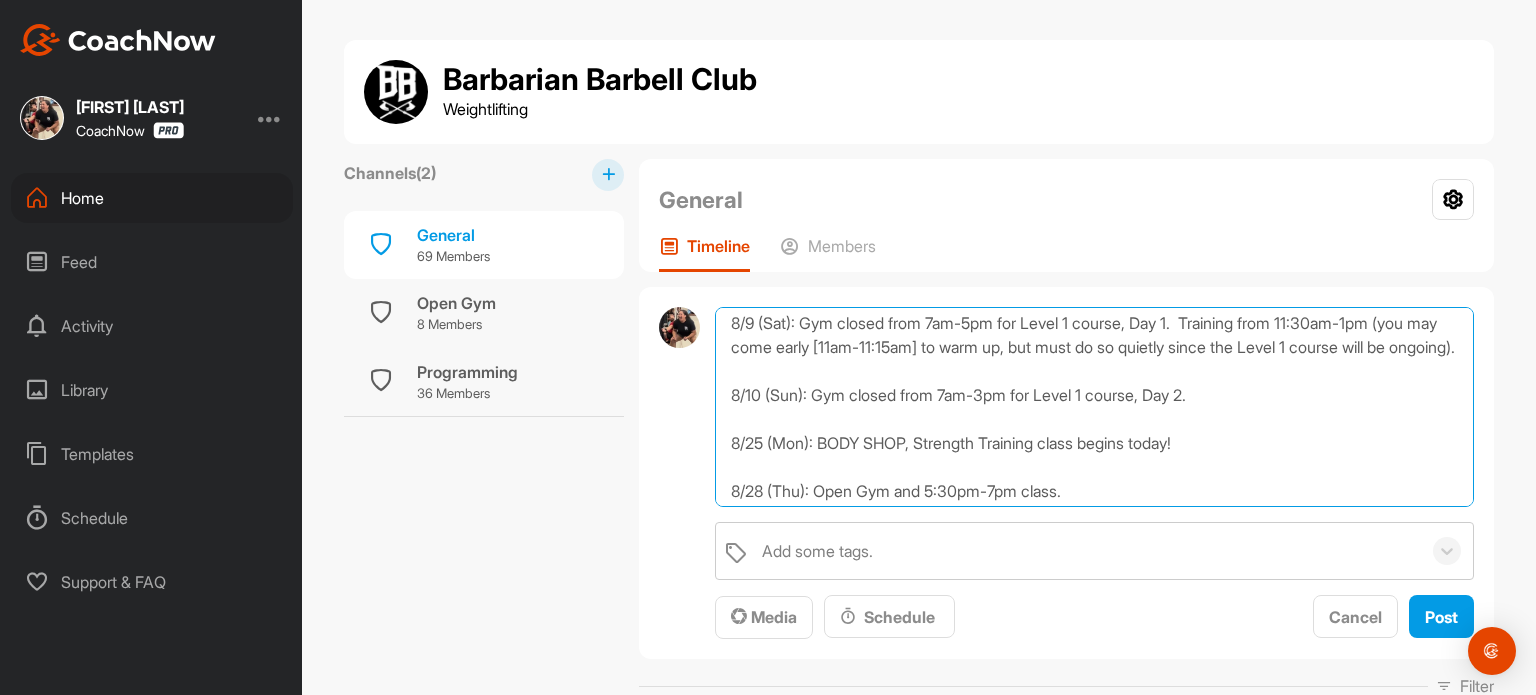 scroll, scrollTop: 0, scrollLeft: 0, axis: both 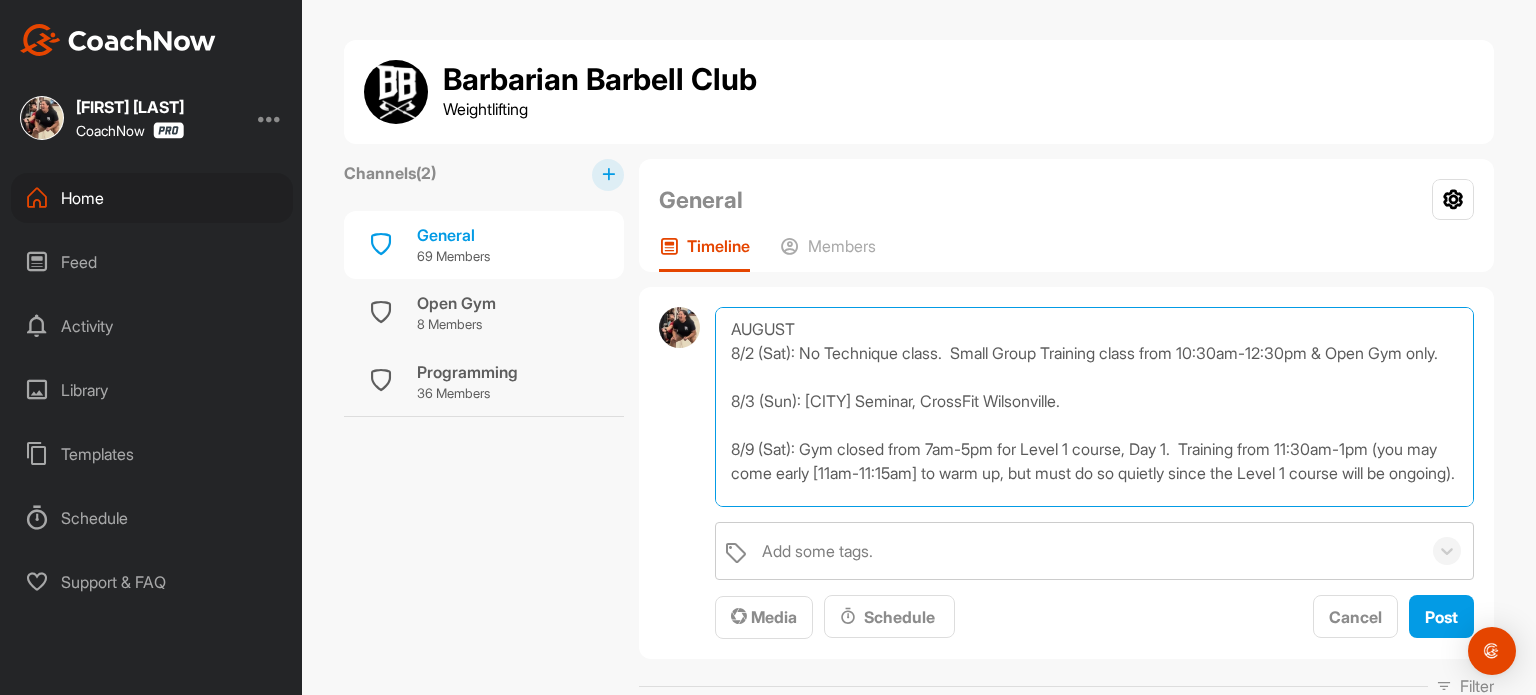 click on "AUGUST
8/2 (Sat): No Technique class.  Small Group Training class from 10:30am-12:30pm & Open Gym only.
8/3 (Sun): [CITY] Seminar, CrossFit Wilsonville.
8/9 (Sat): Gym closed from 7am-5pm for Level 1 course, Day 1.  Training from 11:30am-1pm (you may come early [11am-11:15am] to warm up, but must do so quietly since the Level 1 course will be ongoing).
8/10 (Sun): Gym closed from 7am-3pm for Level 1 course, Day 2.
8/25 (Mon): BODY SHOP, Strength Training class begins today!
8/28 (Thu): Open Gym and 5:30pm-7pm class.
8/29 (Fri): Youth class and Open Gym only.
8/30 (Sat): No technique class.  10:30am-12:30pm class and Open gym only.
**Happy Birthday!!!" at bounding box center [1094, 407] 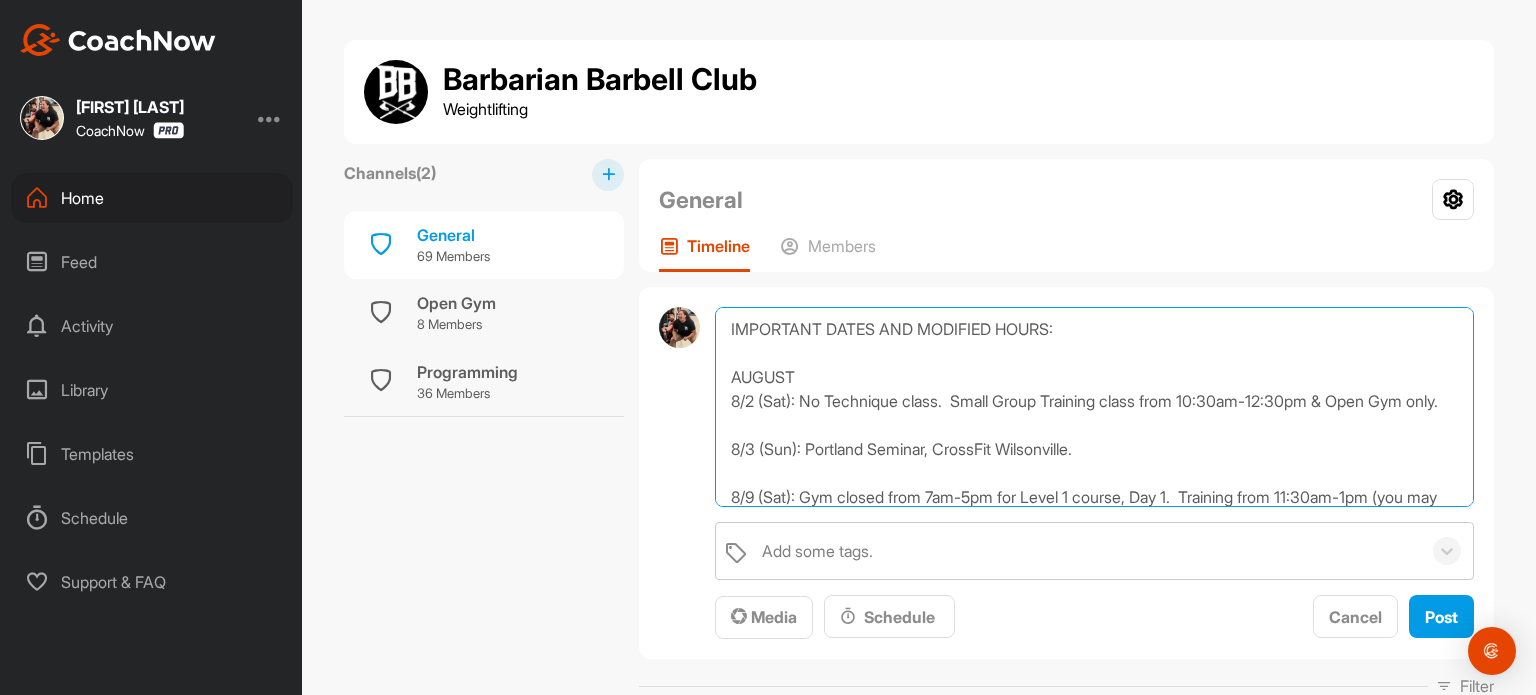 click on "IMPORTANT DATES AND MODIFIED HOURS:
AUGUST
8/2 (Sat): No Technique class.  Small Group Training class from 10:30am-12:30pm & Open Gym only.
8/3 (Sun): Portland Seminar, CrossFit Wilsonville.
8/9 (Sat): Gym closed from 7am-5pm for Level 1 course, Day 1.  Training from 11:30am-1pm (you may come early [11am-11:15am] to warm up, but must do so quietly since the Level 1 course will be ongoing).
8/10 (Sun): Gym closed from 7am-3pm for Level 1 course, Day 2.
8/25 (Mon): BODY SHOP, Strength Training class begins today!
8/28 (Thu): Open Gym and 5:30pm-7pm class.
8/29 (Fri): Youth class and Open Gym only.
8/30 (Sat): No technique class.  10:30am-12:30pm class and Open gym only." at bounding box center [1094, 407] 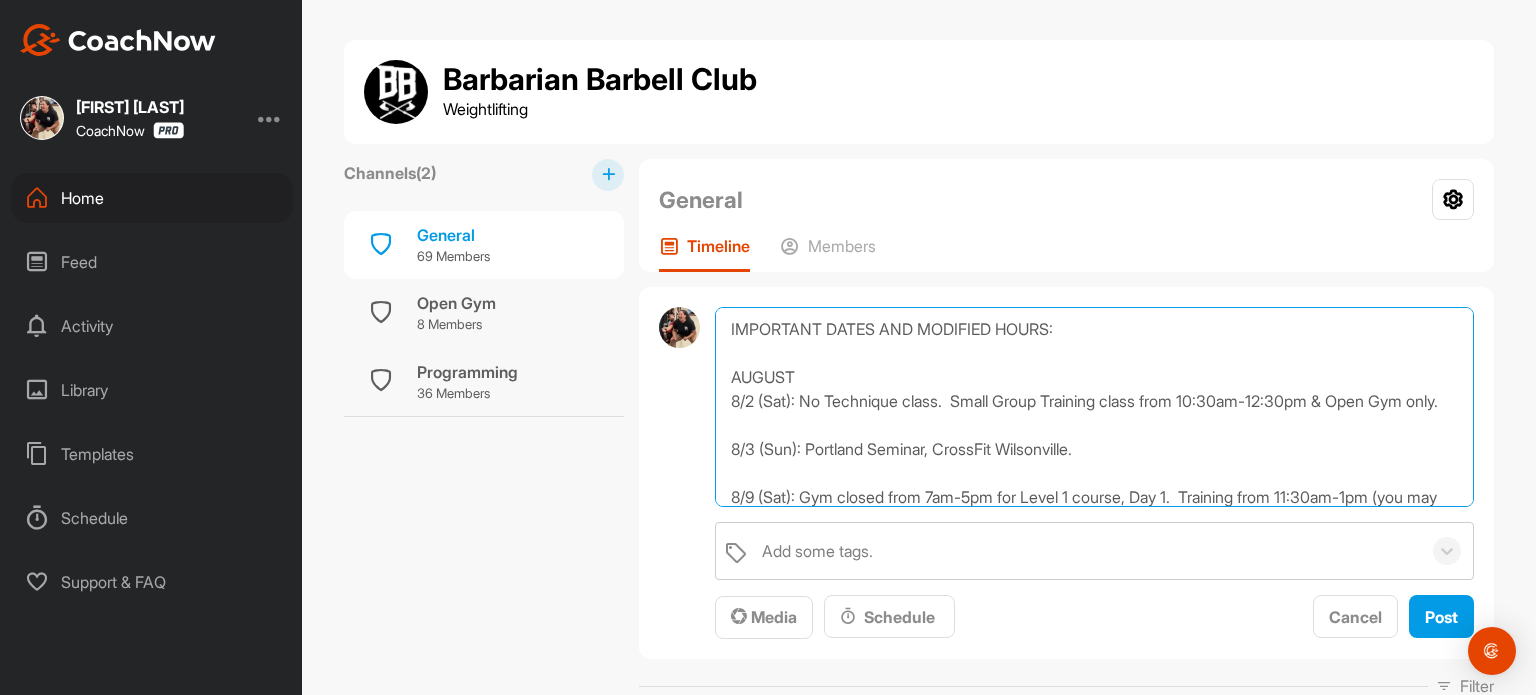 click on "IMPORTANT DATES AND MODIFIED HOURS:
AUGUST
8/2 (Sat): No Technique class.  Small Group Training class from 10:30am-12:30pm & Open Gym only.
8/3 (Sun): Portland Seminar, CrossFit Wilsonville.
8/9 (Sat): Gym closed from 7am-5pm for Level 1 course, Day 1.  Training from 11:30am-1pm (you may come early [11am-11:15am] to warm up, but must do so quietly since the Level 1 course will be ongoing).
8/10 (Sun): Gym closed from 7am-3pm for Level 1 course, Day 2.
8/25 (Mon): BODY SHOP, Strength Training class begins today!
8/28 (Thu): Open Gym and 5:30pm-7pm class.
8/29 (Fri): Youth class and Open Gym only.
8/30 (Sat): No technique class.  10:30am-12:30pm class and Open gym only." at bounding box center [1094, 407] 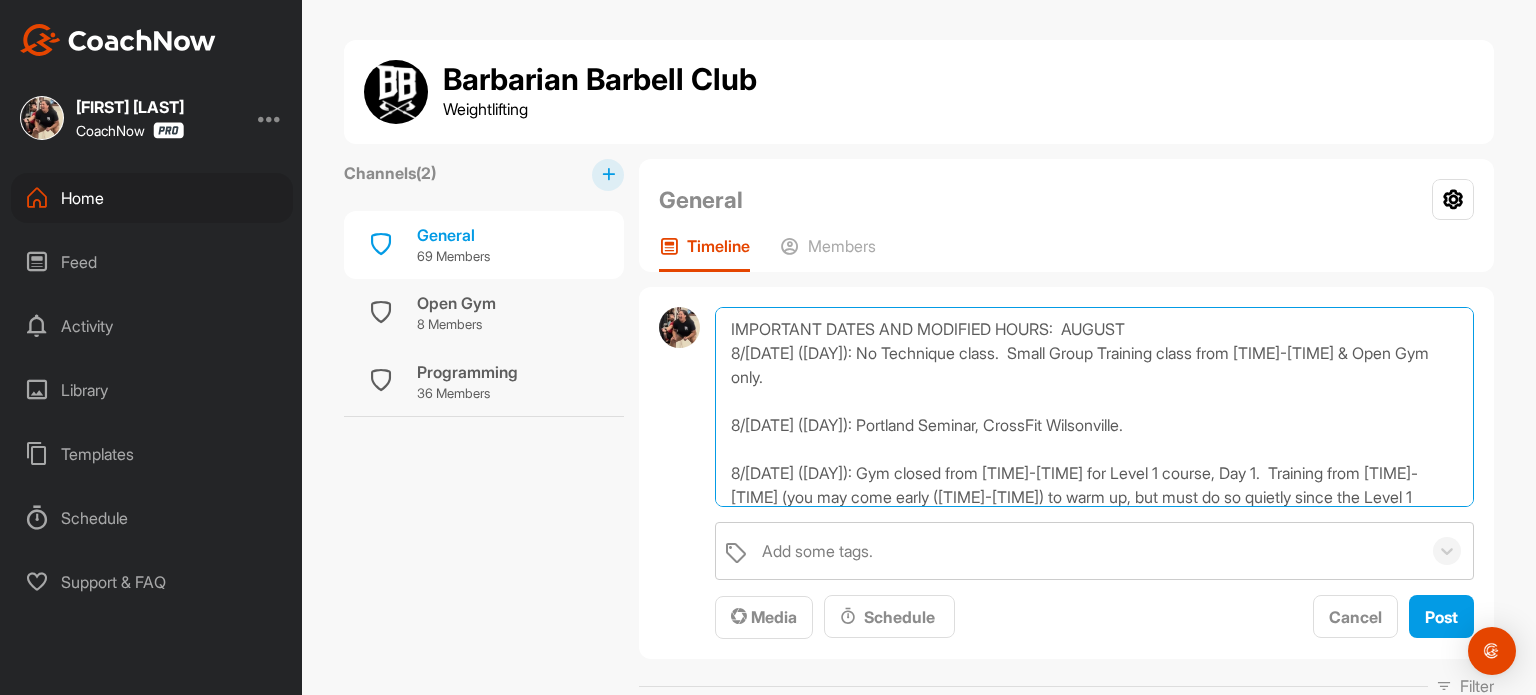 click on "IMPORTANT DATES AND MODIFIED HOURS:  AUGUST
8/[DATE] ([DAY]): No Technique class.  Small Group Training class from [TIME]-[TIME] & Open Gym only.
8/[DATE] ([DAY]): Portland Seminar, CrossFit Wilsonville.
8/[DATE] ([DAY]): Gym closed from [TIME]-[TIME] for Level 1 course, Day 1.  Training from [TIME]-[TIME] (you may come early ([TIME]-[TIME]) to warm up, but must do so quietly since the Level 1 course will be ongoing).
8/[DATE] ([DAY]): Gym closed from [TIME]-[TIME] for Level 1 course, Day 2.
8/[DATE] ([DAY]): BODY SHOP, Strength Training class begins today!
8/[DATE] ([DAY]): Open Gym and [TIME]-[TIME] class.
8/[DATE] ([DAY]): Youth class and Open Gym only.
8/[DATE] ([DAY]): No technique class.  [TIME]-[TIME] class and Open gym only." at bounding box center (1094, 407) 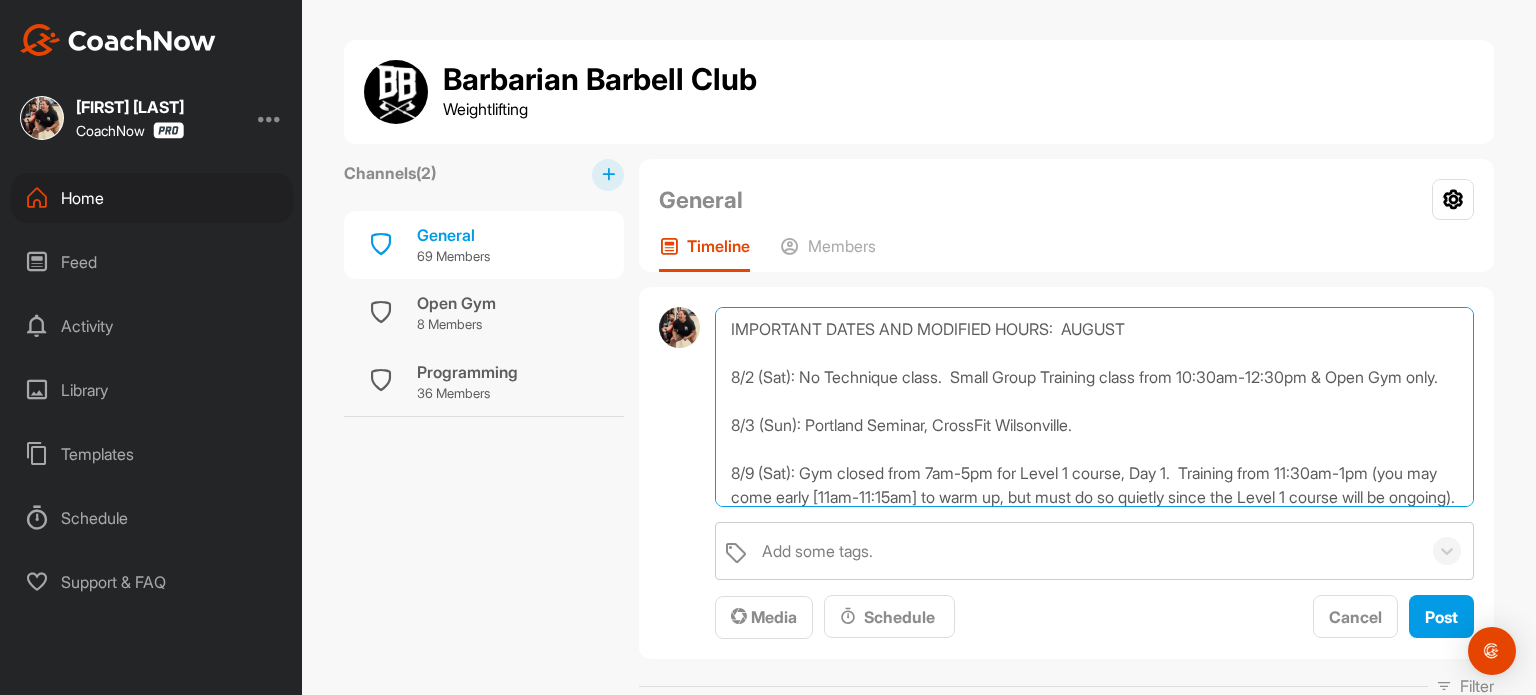 click on "IMPORTANT DATES AND MODIFIED HOURS:  AUGUST
8/2 (Sat): No Technique class.  Small Group Training class from 10:30am-12:30pm & Open Gym only.
8/3 (Sun): Portland Seminar, CrossFit Wilsonville.
8/9 (Sat): Gym closed from 7am-5pm for Level 1 course, Day 1.  Training from 11:30am-1pm (you may come early [11am-11:15am] to warm up, but must do so quietly since the Level 1 course will be ongoing).
8/10 (Sun): Gym closed from 7am-3pm for Level 1 course, Day 2.
8/25 (Mon): BODY SHOP, Strength Training class begins today!
8/28 (Thu): Open Gym and 5:30pm-7pm class.
8/29 (Fri): Youth class and Open Gym only.
8/30 (Sat): No technique class.  10:30am-12:30pm class and Open gym only." at bounding box center [1094, 407] 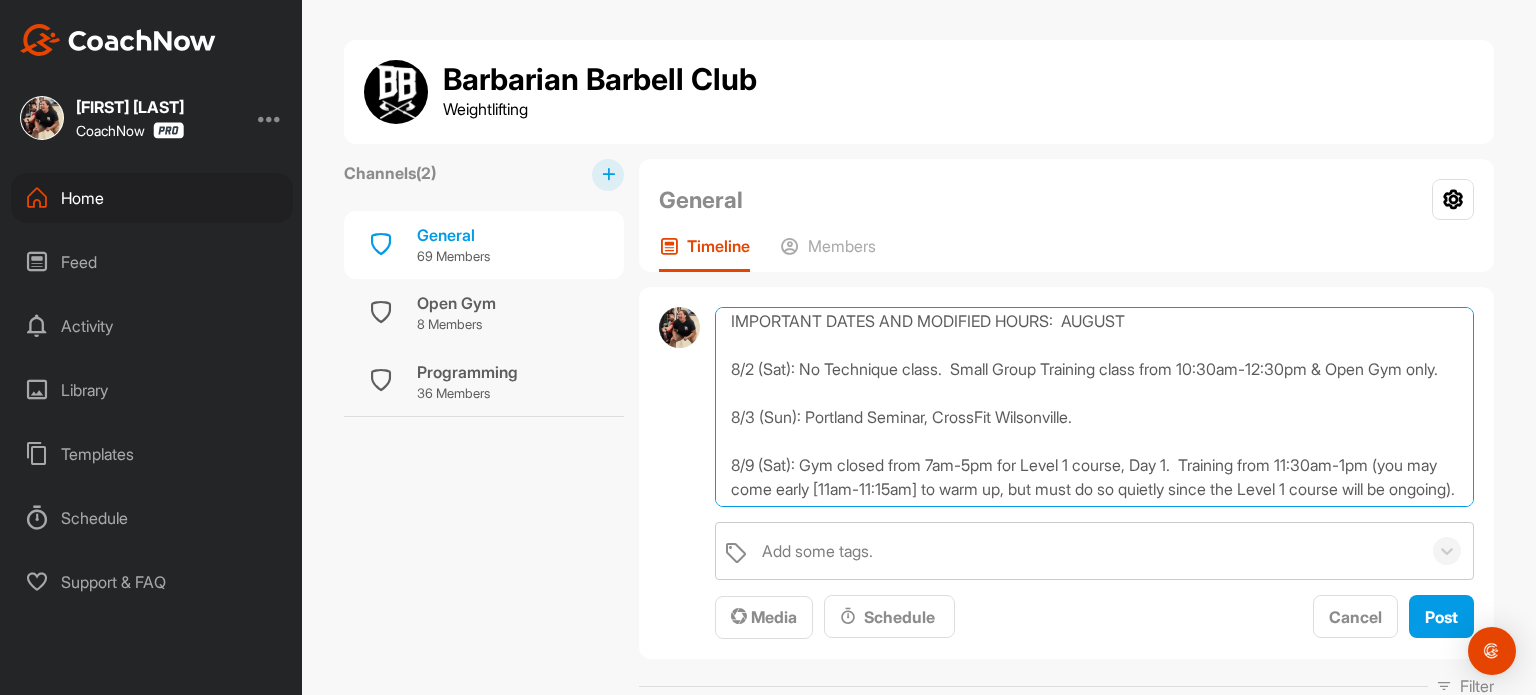scroll, scrollTop: 0, scrollLeft: 0, axis: both 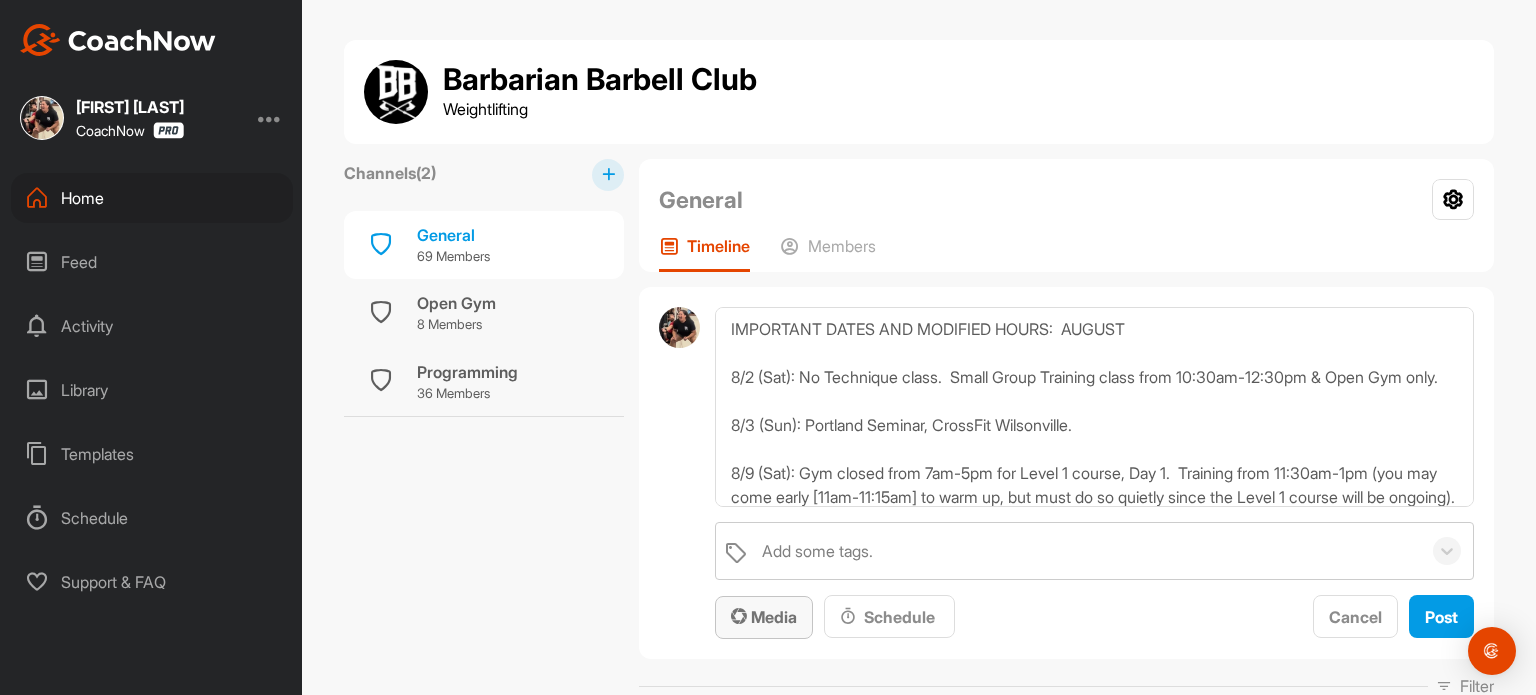 click on "Media" at bounding box center [764, 617] 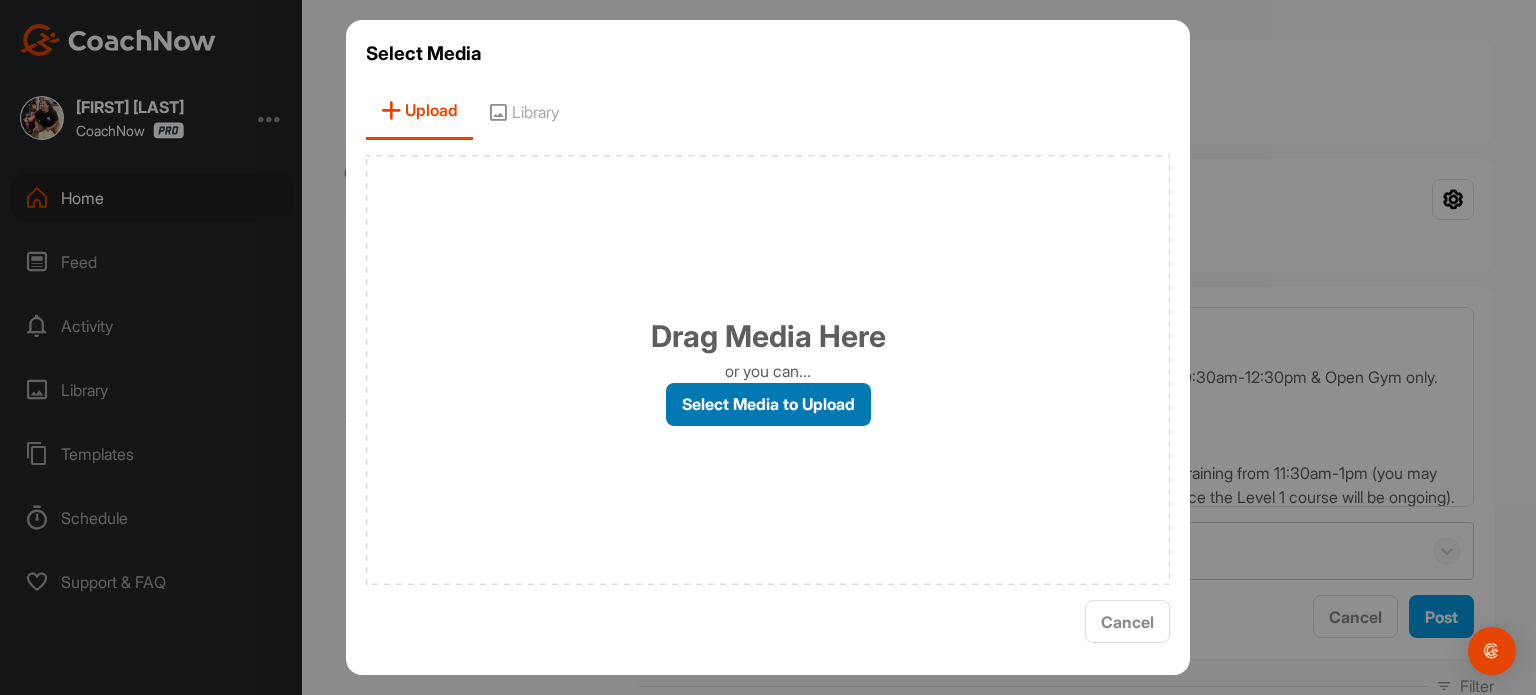 click on "Select Media to Upload" at bounding box center (768, 404) 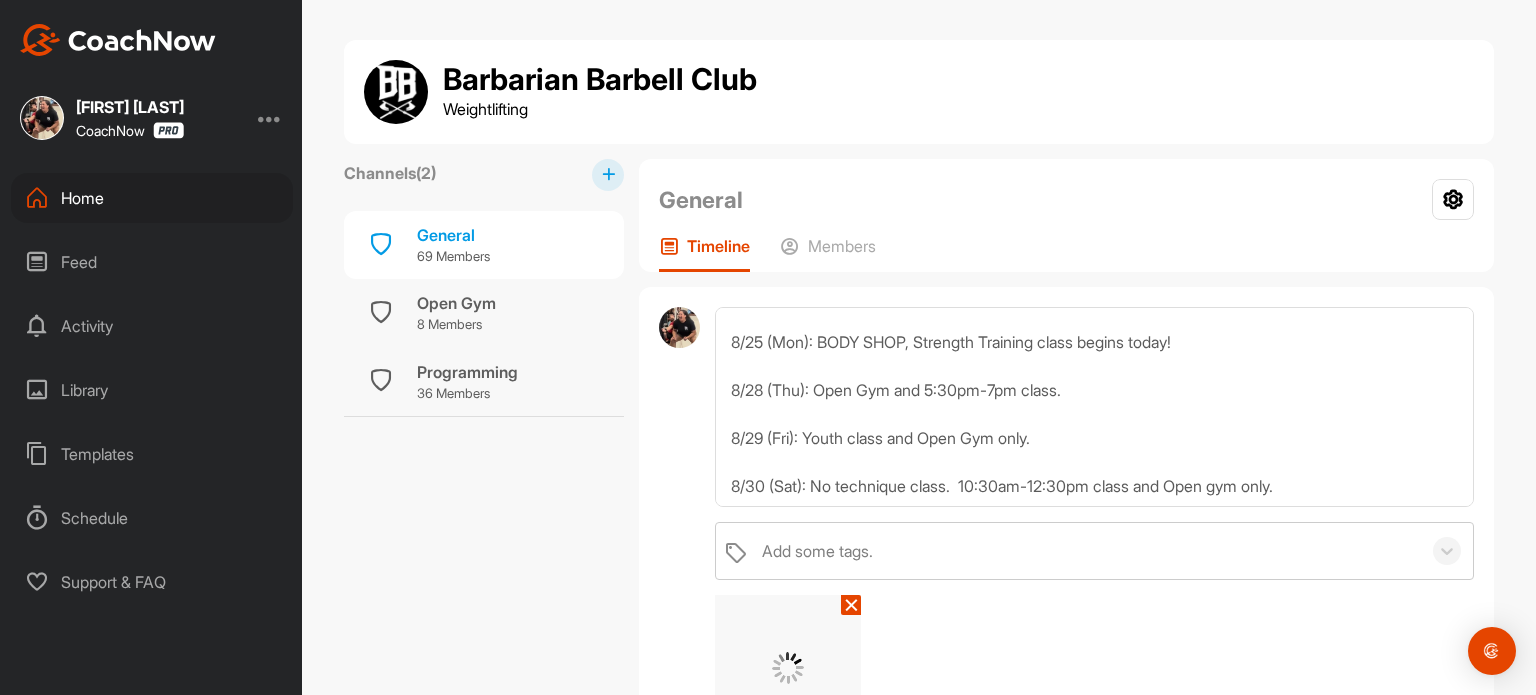 scroll, scrollTop: 322, scrollLeft: 0, axis: vertical 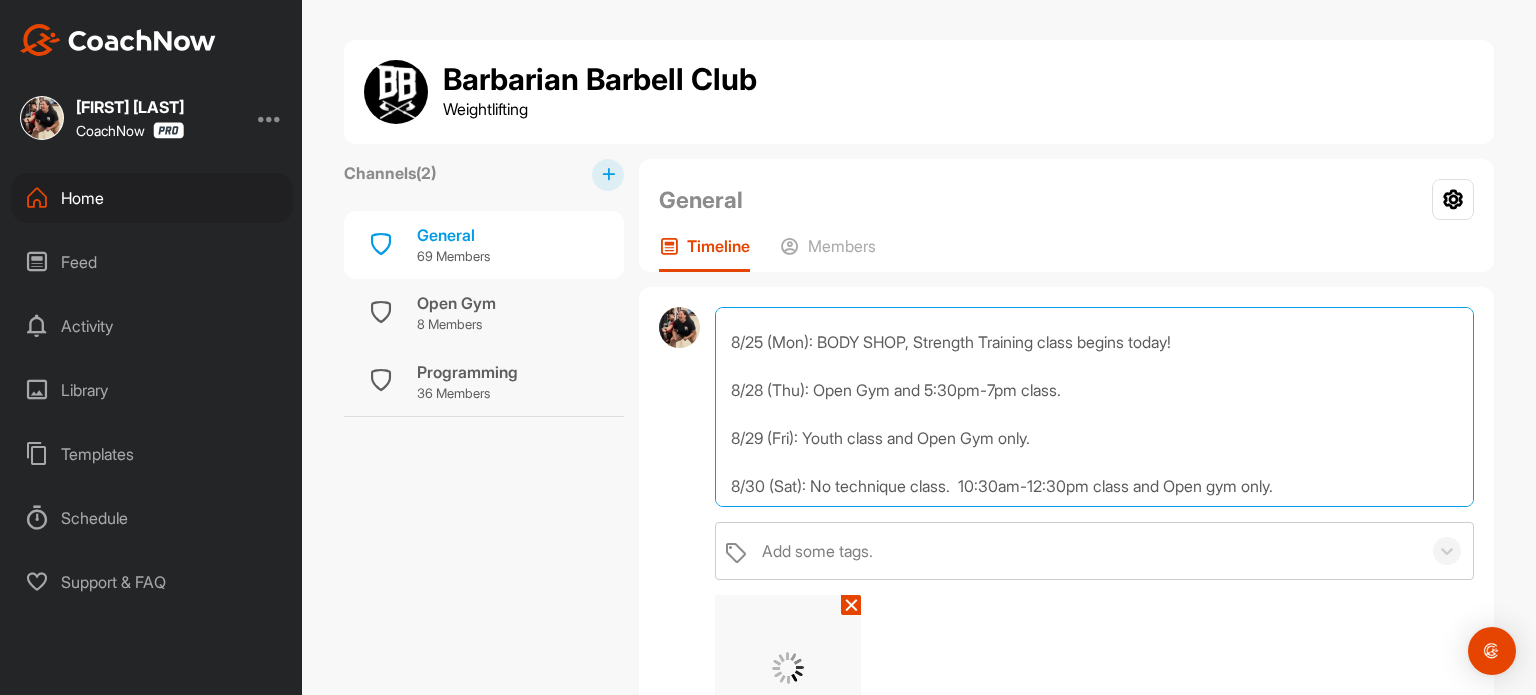 click on "IMPORTANT DATES AND MODIFIED HOURS:  AUGUST
8/2 (Sat): No Technique class.  Small Group Training class from 10:30am-12:30pm & Open Gym only.
8/3 (Sun): Portland Seminar, CrossFit Wilsonville.
8/9 (Sat): Gym closed from 7am-5pm for Level 1 course, Day 1.  Training from 11:30am-1pm (you may come early [11am-11:15am] to warm up, but must do so quietly since the Level 1 course will be ongoing).
8/10 (Sun): Gym closed from 7am-3pm for Level 1 course, Day 2.
8/25 (Mon): BODY SHOP, Strength Training class begins today!
8/28 (Thu): Open Gym and 5:30pm-7pm class.
8/29 (Fri): Youth class and Open Gym only.
8/30 (Sat): No technique class.  10:30am-12:30pm class and Open gym only." at bounding box center [1094, 407] 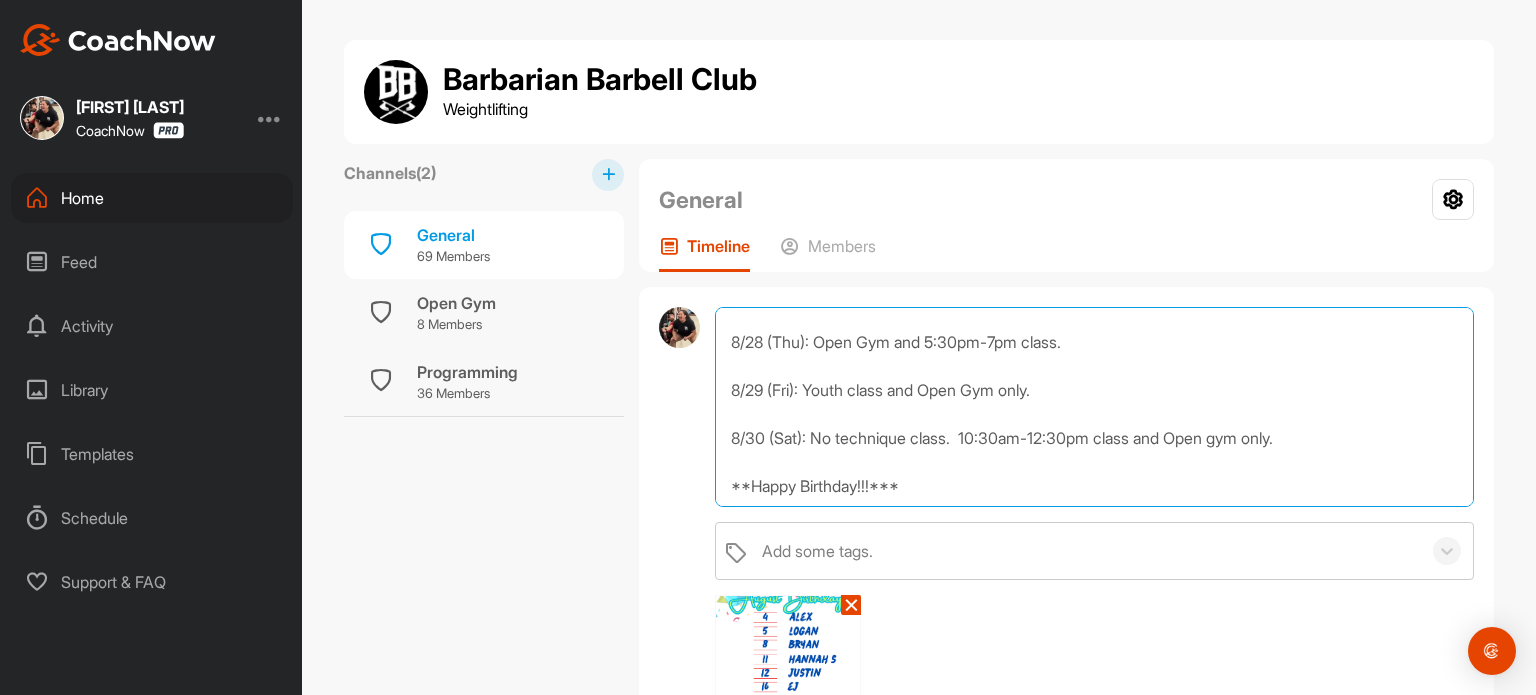 scroll, scrollTop: 0, scrollLeft: 0, axis: both 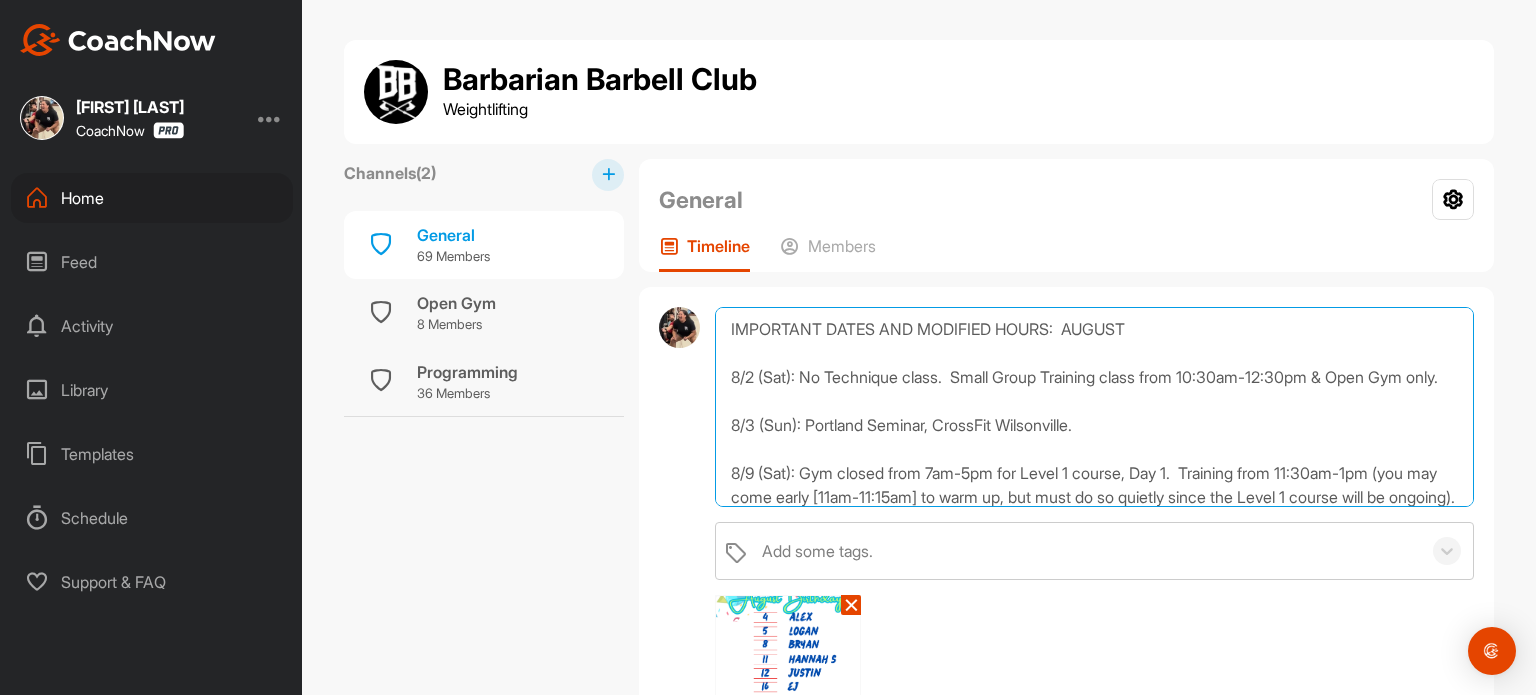click on "IMPORTANT DATES AND MODIFIED HOURS:  AUGUST
8/2 (Sat): No Technique class.  Small Group Training class from 10:30am-12:30pm & Open Gym only.
8/3 (Sun): Portland Seminar, CrossFit Wilsonville.
8/9 (Sat): Gym closed from 7am-5pm for Level 1 course, Day 1.  Training from 11:30am-1pm (you may come early [11am-11:15am] to warm up, but must do so quietly since the Level 1 course will be ongoing).
8/10 (Sun): Gym closed from 7am-3pm for Level 1 course, Day 2.
8/25 (Mon): BODY SHOP, Strength Training class begins today!
8/28 (Thu): Open Gym and 5:30pm-7pm class.
8/29 (Fri): Youth class and Open Gym only.
8/30 (Sat): No technique class.  10:30am-12:30pm class and Open gym only.
**Happy Birthday!!!***" at bounding box center [1094, 407] 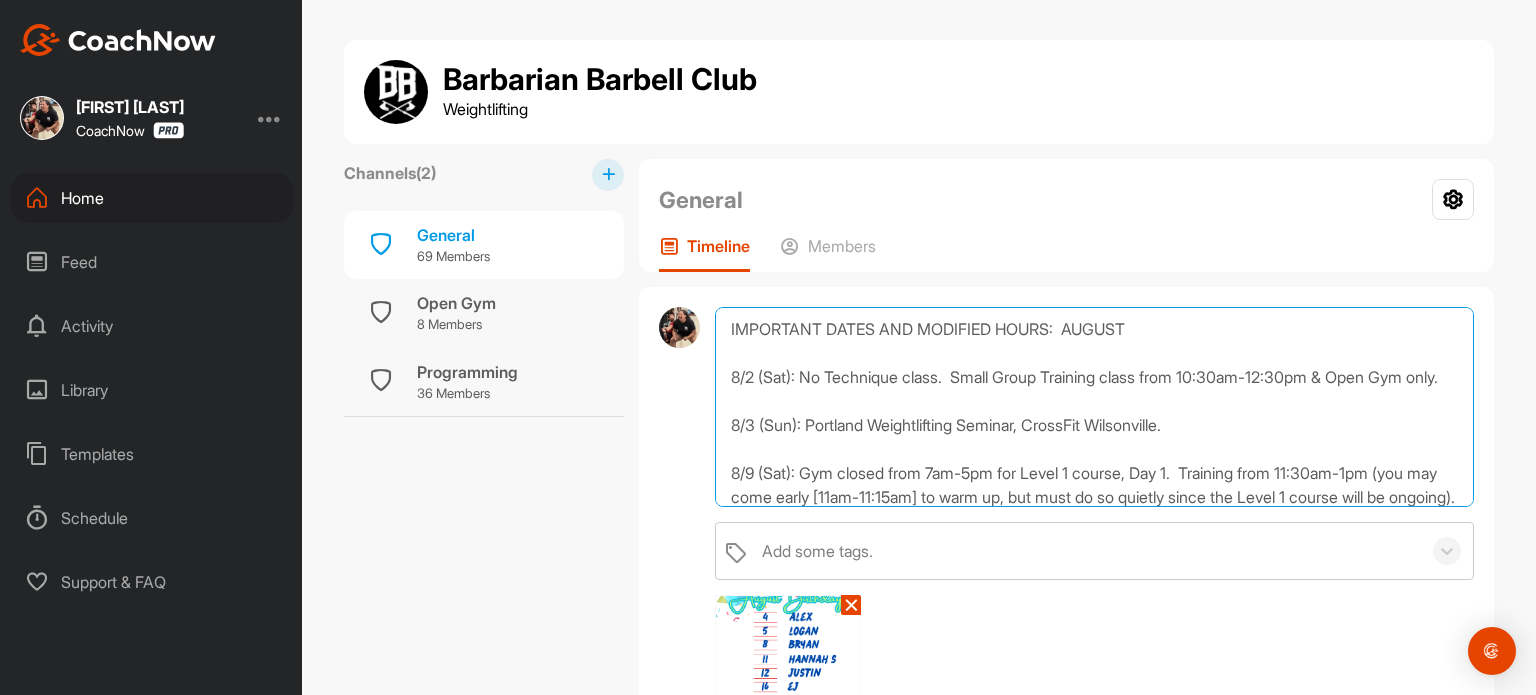 click on "IMPORTANT DATES AND MODIFIED HOURS:  AUGUST
8/2 (Sat): No Technique class.  Small Group Training class from 10:30am-12:30pm & Open Gym only.
8/3 (Sun): Portland Weightlifting Seminar, CrossFit Wilsonville.
8/9 (Sat): Gym closed from 7am-5pm for Level 1 course, Day 1.  Training from 11:30am-1pm (you may come early [11am-11:15am] to warm up, but must do so quietly since the Level 1 course will be ongoing).
8/10 (Sun): Gym closed from 7am-3pm for Level 1 course, Day 2.
8/25 (Mon): BODY SHOP, Strength Training class begins today!
8/28 (Thu): Open Gym and 5:30pm-7pm class.
8/29 (Fri): Youth class and Open Gym only.
8/30 (Sat): No technique class.  10:30am-12:30pm class and Open gym only.
**Happy Birthday!!!***" at bounding box center (1094, 407) 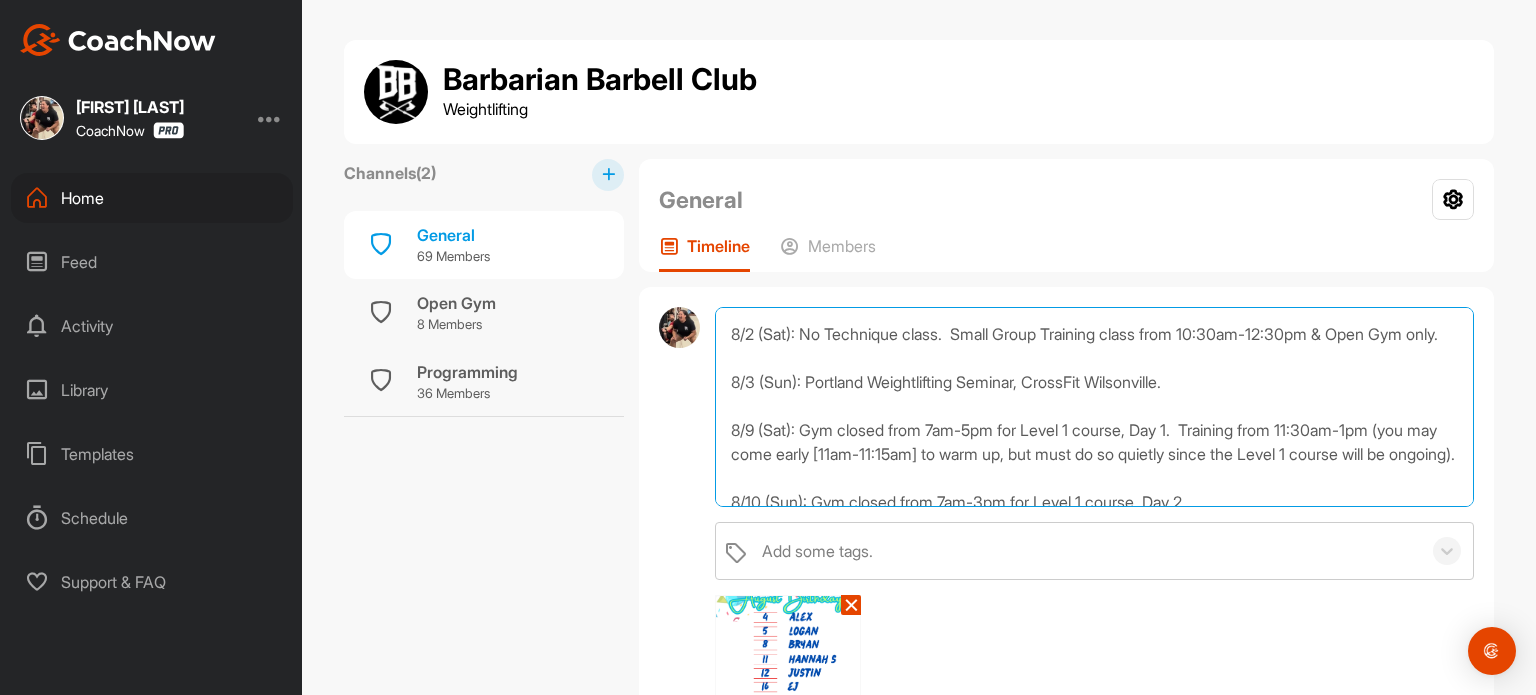 scroll, scrollTop: 0, scrollLeft: 0, axis: both 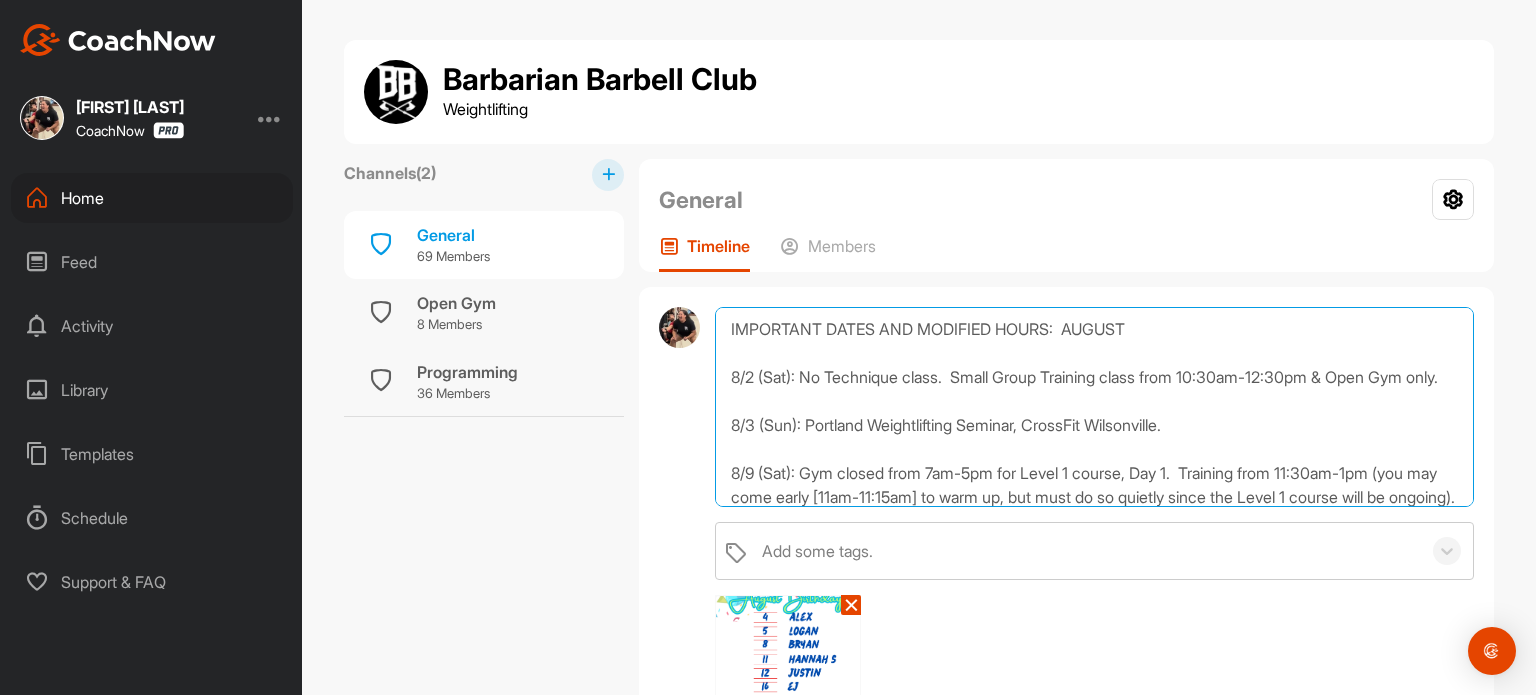 click on "IMPORTANT DATES AND MODIFIED HOURS:  AUGUST
8/2 (Sat): No Technique class.  Small Group Training class from 10:30am-12:30pm & Open Gym only.
8/3 (Sun): Portland Weightlifting Seminar, CrossFit Wilsonville.
8/9 (Sat): Gym closed from 7am-5pm for Level 1 course, Day 1.  Training from 11:30am-1pm (you may come early [11am-11:15am] to warm up, but must do so quietly since the Level 1 course will be ongoing).
8/10 (Sun): Gym closed from 7am-3pm for Level 1 course, Day 2.
8/25 (Mon): BODY SHOP, Strength Training class begins today!
8/28 (Thu): Open Gym and 5:30pm-7pm class.
8/29 (Fri): Youth class and Open Gym only.
8/30 (Sat): No technique class.  10:30am-12:30pm class and Open gym only.
**Happy Birthday!!!***" at bounding box center (1094, 407) 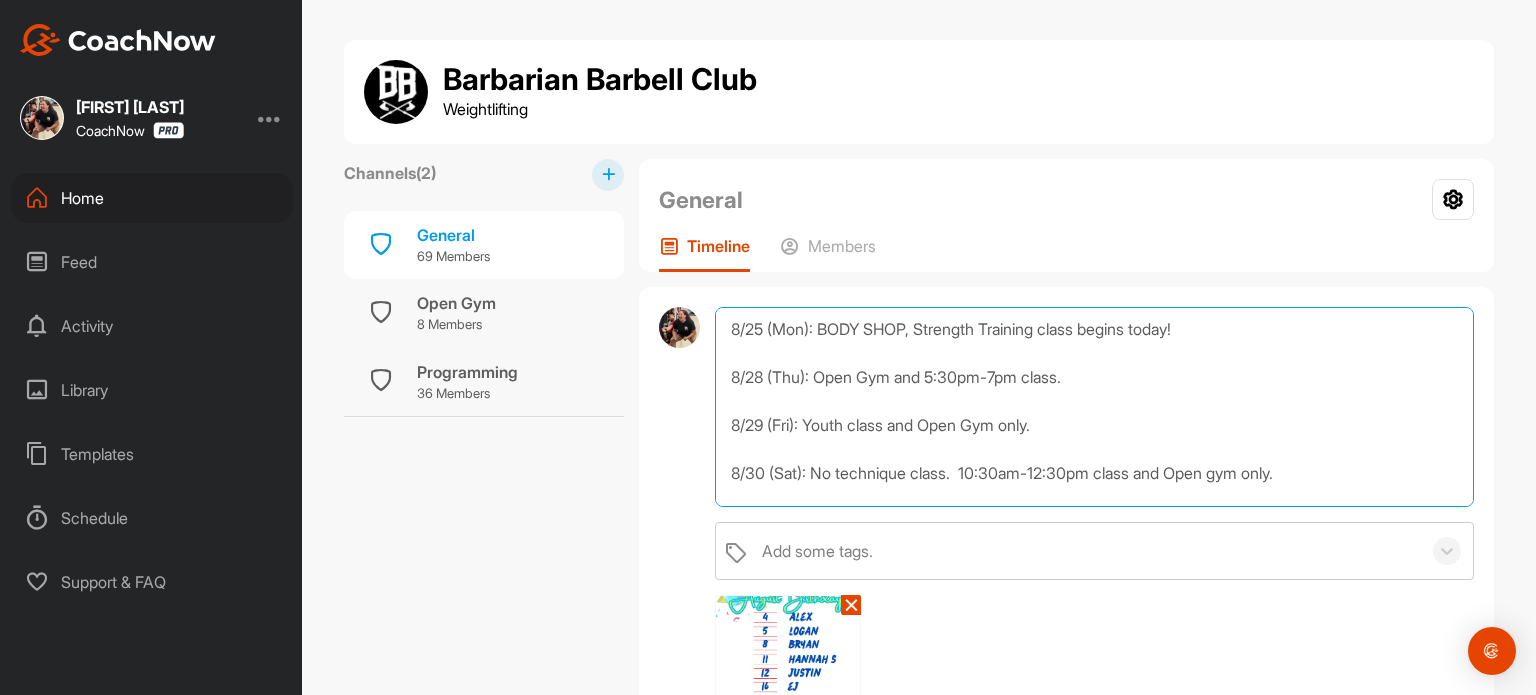 scroll, scrollTop: 300, scrollLeft: 0, axis: vertical 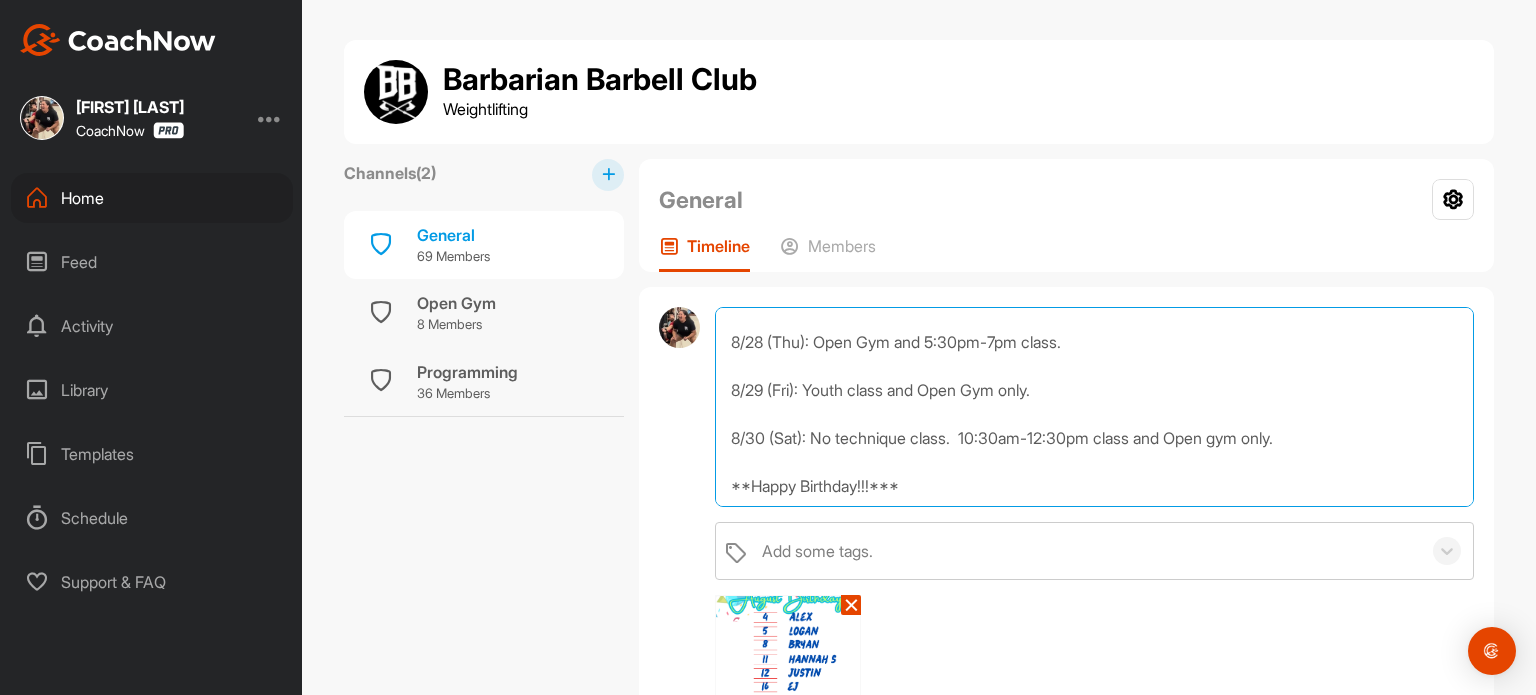 click on "IMPORTANT DATES AND MODIFIED HOURS:  AUGUST
8/2 (Sat): No Technique class.  Small Group Training class from 10:30am-12:30pm & Open Gym only.
8/3 (Sun): Portland Weightlifting Seminar, CrossFit Wilsonville.
8/9 (Sat): Gym closed from 7am-5pm for Level 1 course, Day 1.  Training from 11:30am-1pm (you may come early [11am-11:15am] to warm up, but must do so quietly since the Level 1 course will be ongoing).
8/10 (Sun): Gym closed from 7am-3pm for Level 1 course, Day 2.
8/25 (Mon): BODY SHOP, Strength Training class begins today!
8/28 (Thu): Open Gym and 5:30pm-7pm class.
8/29 (Fri): Youth class and Open Gym only.
8/30 (Sat): No technique class.  10:30am-12:30pm class and Open gym only.
**Happy Birthday!!!***" at bounding box center (1094, 407) 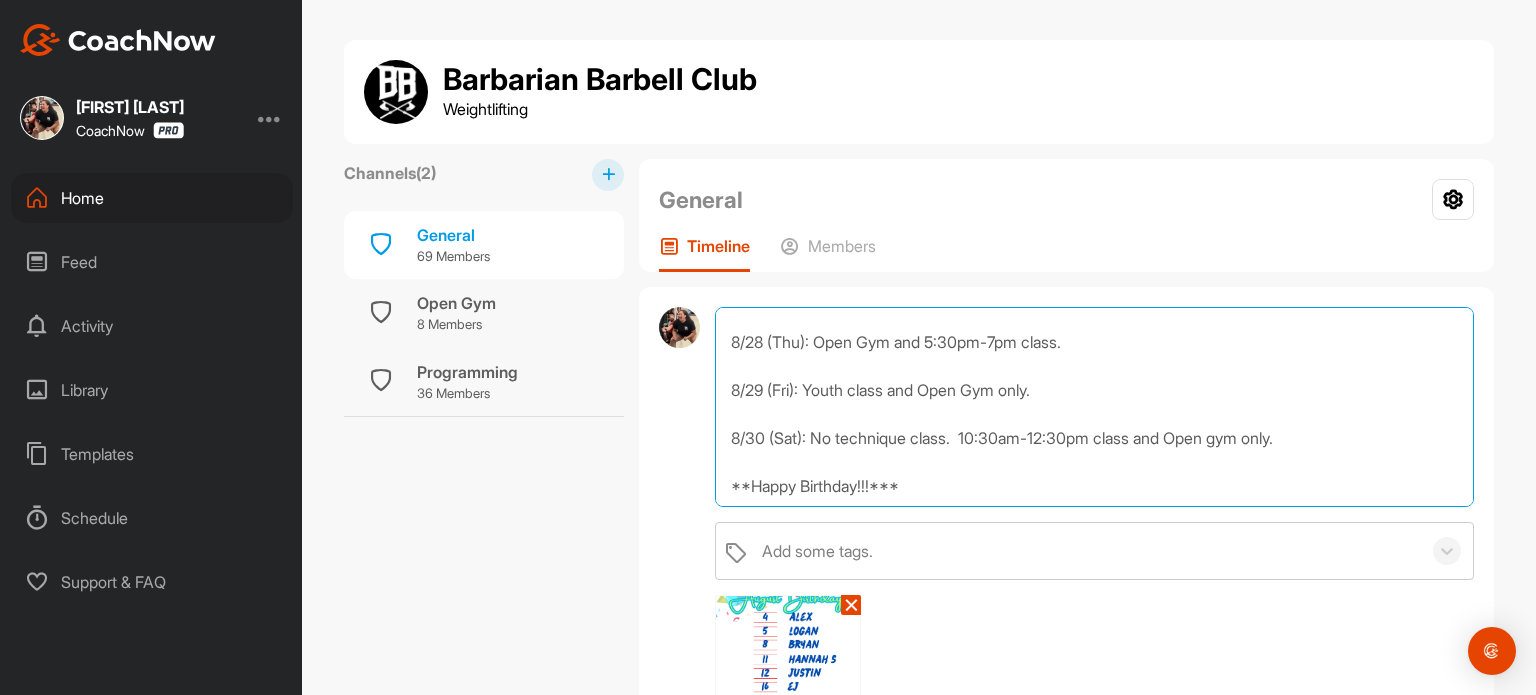 scroll, scrollTop: 394, scrollLeft: 0, axis: vertical 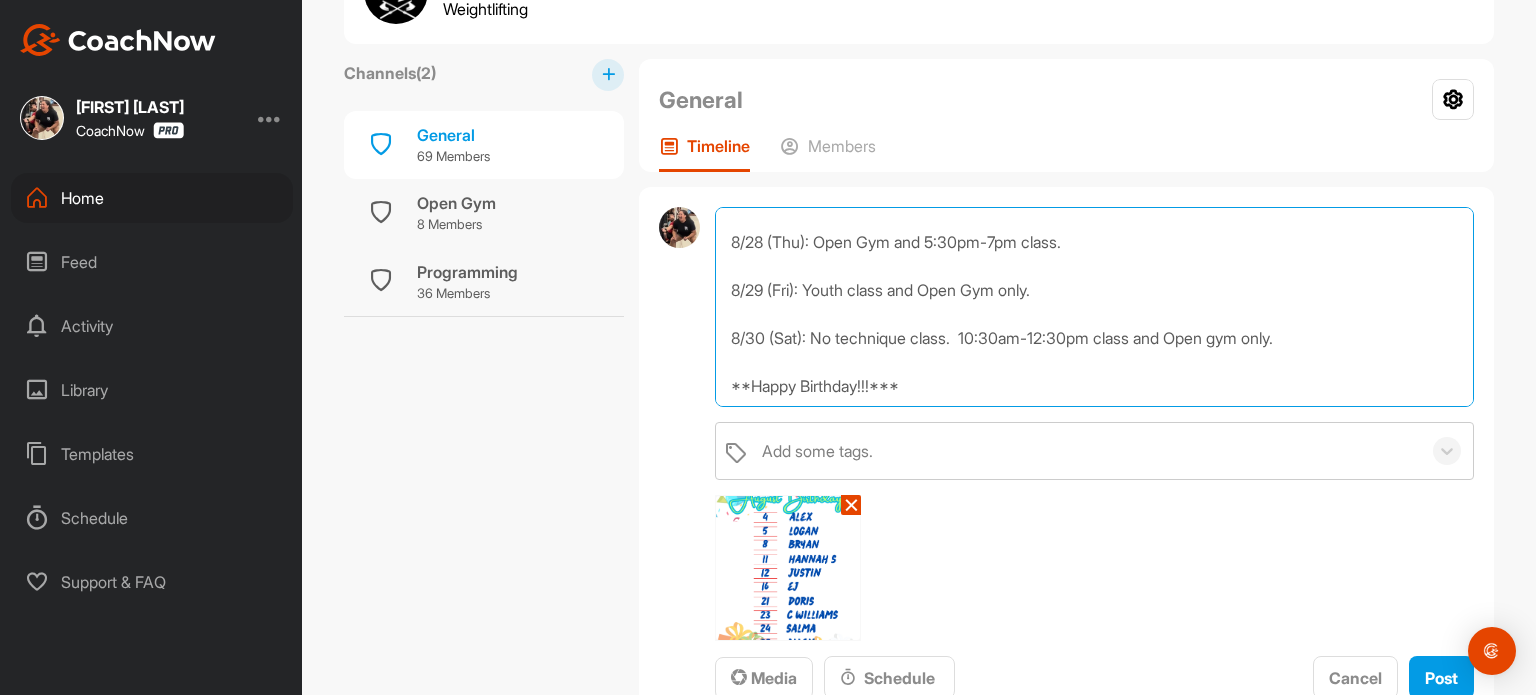 click on "IMPORTANT DATES AND MODIFIED HOURS:  AUGUST
8/2 (Sat): No Technique class.  Small Group Training class from 10:30am-12:30pm & Open Gym only.
8/3 (Sun): [CITY] Weightlifting Seminar, CrossFit Wilsonville.
8/9 (Sat): Gym closed from 7am-5pm for Level 1 course, Day 1.  Training from 11:30am-1pm (you may come early [11am-11:15am] to warm up, but must do so quietly since the Level 1 course will be ongoing).
8/10 (Sun): Gym closed from 7am-3pm for Level 1 course, Day 2.
8/25 (Mon): "BODY SHOP", Strength Training class begins today!
8/28 (Thu): Open Gym and 5:30pm-7pm class.
8/29 (Fri): Youth class and Open Gym only.
8/30 (Sat): No technique class.  10:30am-12:30pm class and Open gym only.
**Happy Birthday!!!***" at bounding box center [1094, 307] 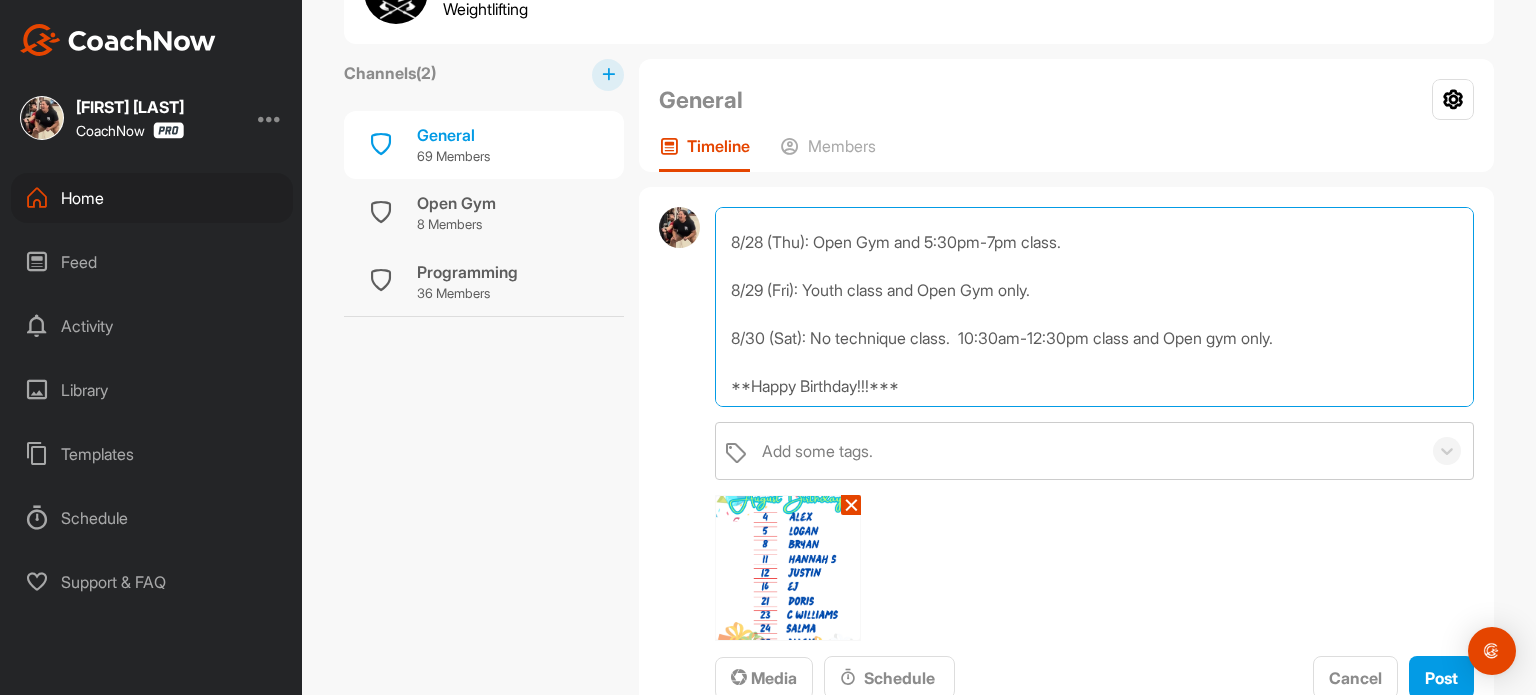 scroll, scrollTop: 346, scrollLeft: 0, axis: vertical 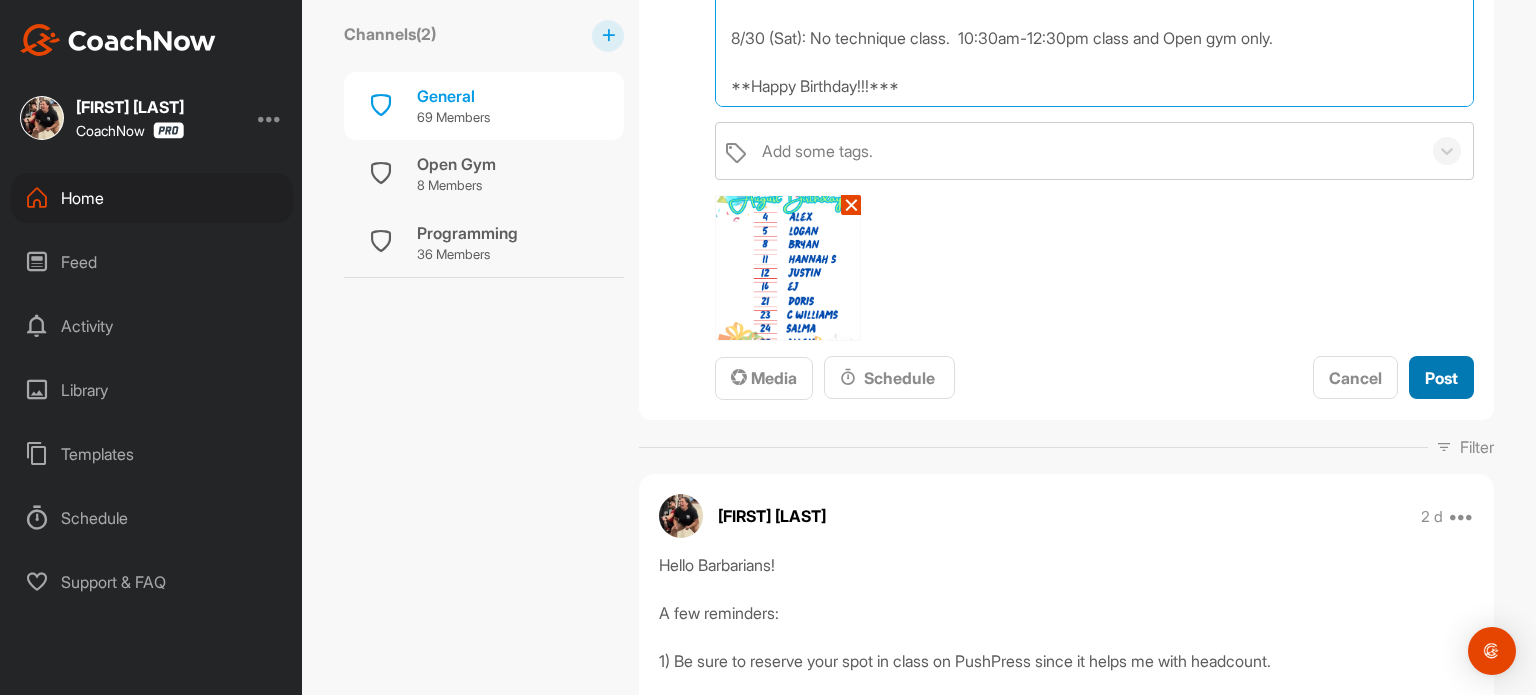 type on "IMPORTANT DATES AND MODIFIED HOURS:  AUGUST
8/2 (Sat): No Technique class.  Small Group Training class from 10:30am-12:30pm & Open Gym only.
8/3 (Sun): [CITY] Weightlifting Seminar, CrossFit Wilsonville.
8/9 (Sat): Gym closed from 7am-5pm for Level 1 course, Day 1.  Training from 11:30am-1pm (you may come early [11am-11:15am] to warm up, but must do so quietly since the Level 1 course will be ongoing).
8/10 (Sun): Gym closed from 7am-3pm for Level 1 course, Day 2.
8/25 (Mon): "BODY SHOP", Strength Training class begins today!
8/28 (Thu): Open Gym and 5:30pm-7pm class.
8/29 (Fri): Youth class and Open Gym only.
8/30 (Sat): No technique class.  10:30am-12:30pm class and Open gym only.
**Happy Birthday!!!***" 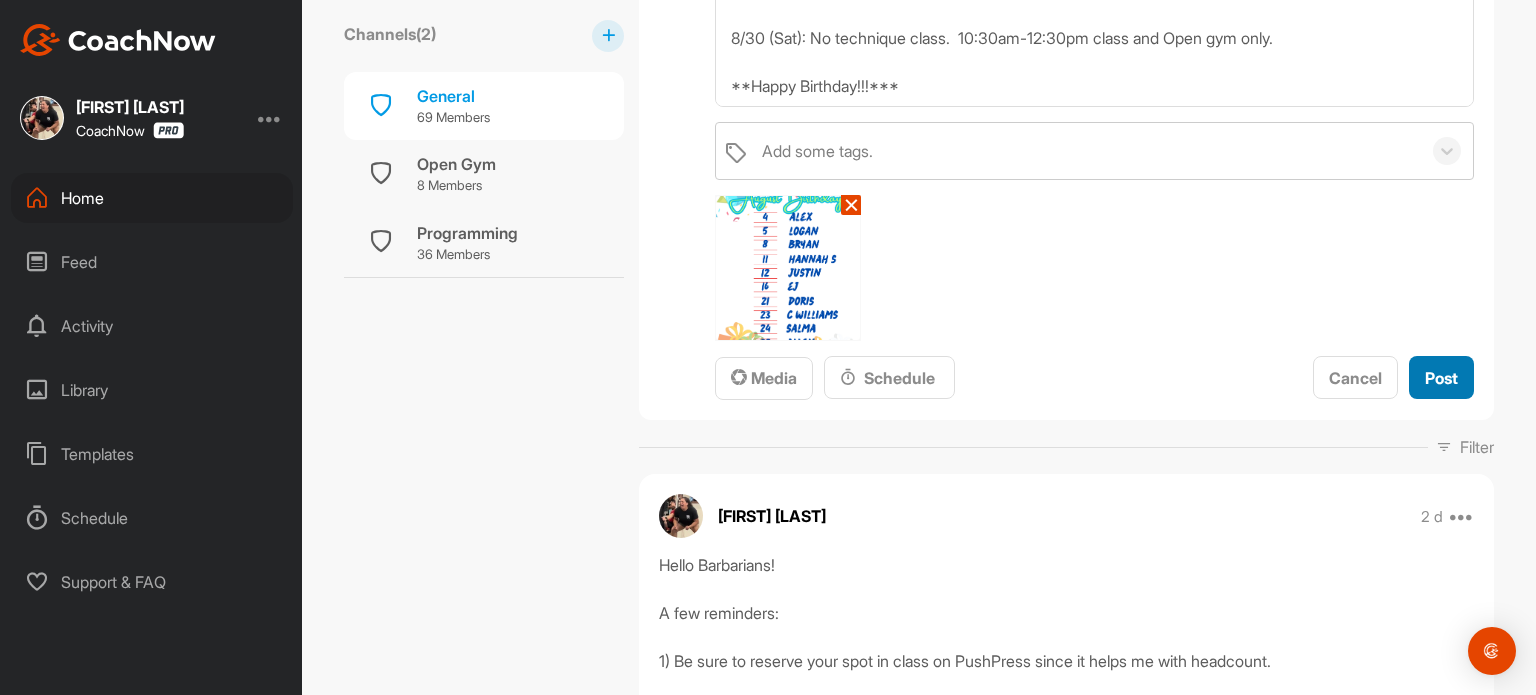 click on "Post" at bounding box center (1441, 378) 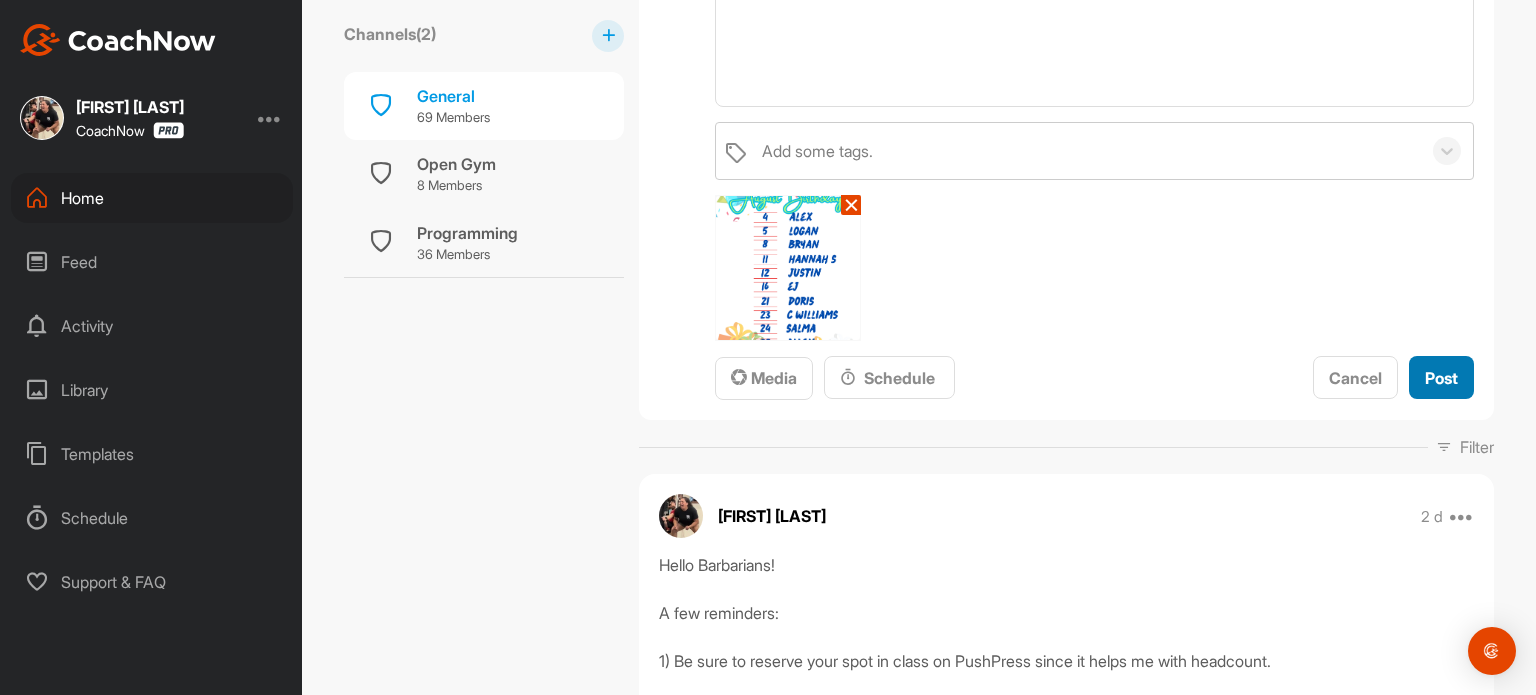 scroll, scrollTop: 0, scrollLeft: 0, axis: both 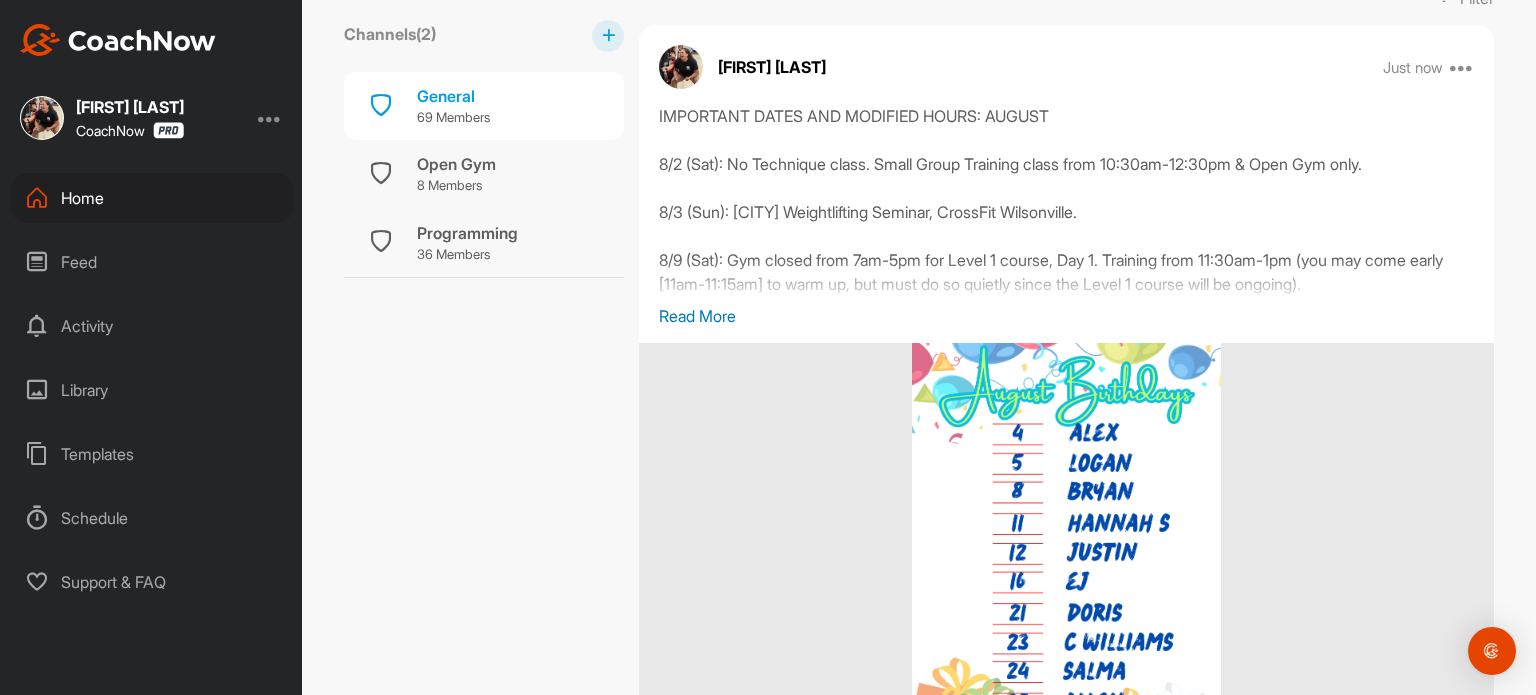 click on "Read More" at bounding box center [1066, 316] 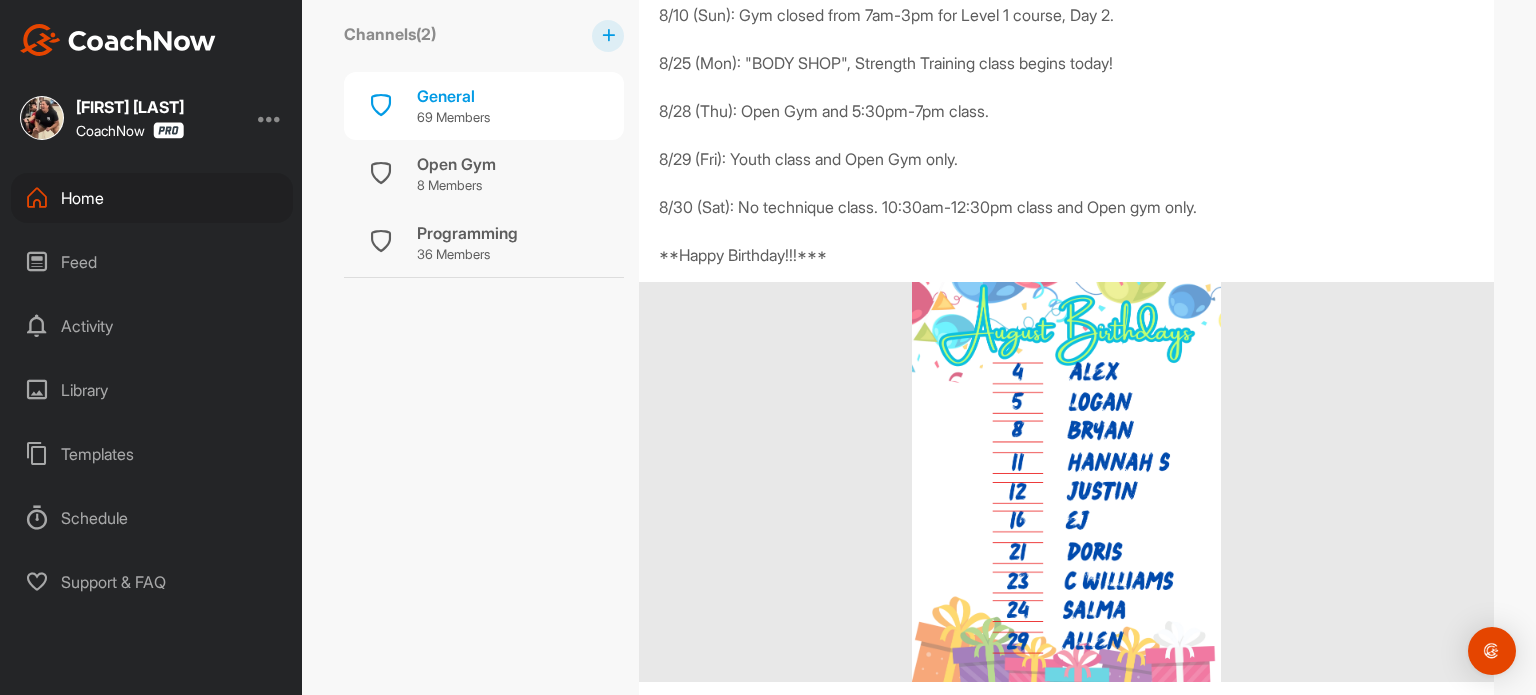 scroll, scrollTop: 900, scrollLeft: 0, axis: vertical 